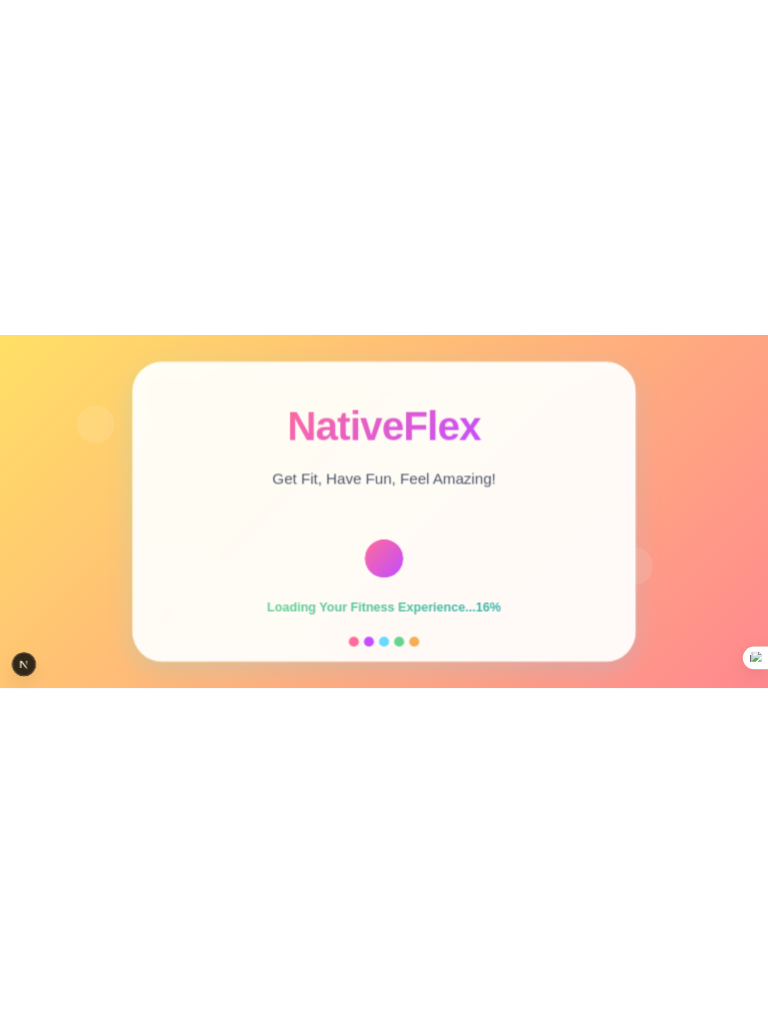 scroll, scrollTop: 0, scrollLeft: 0, axis: both 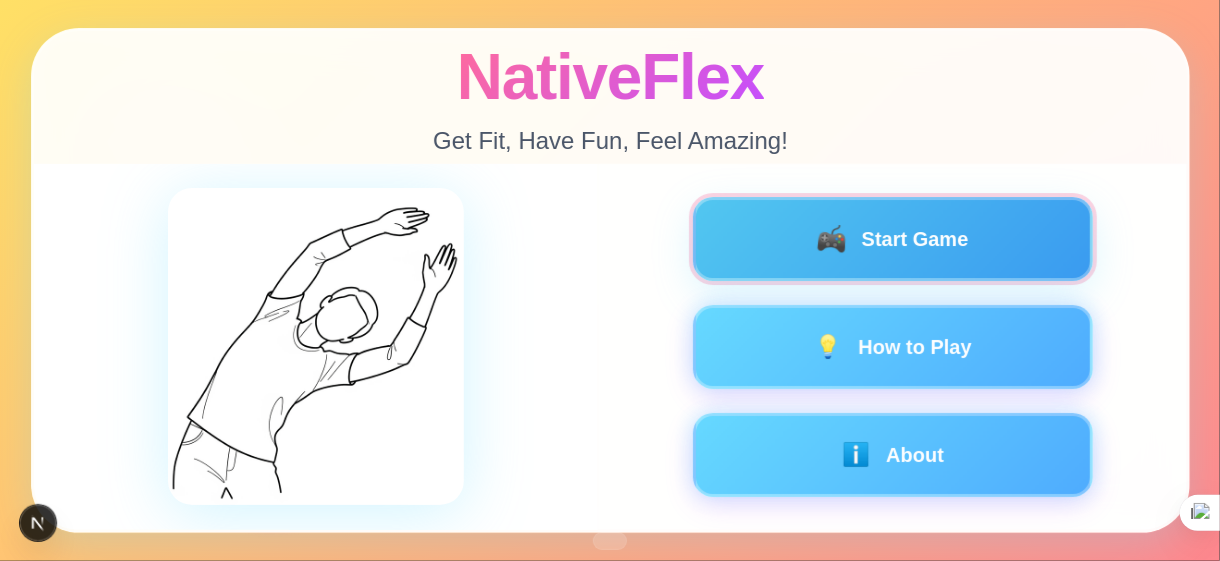 click on "🎮 Start Game" at bounding box center [892, 239] 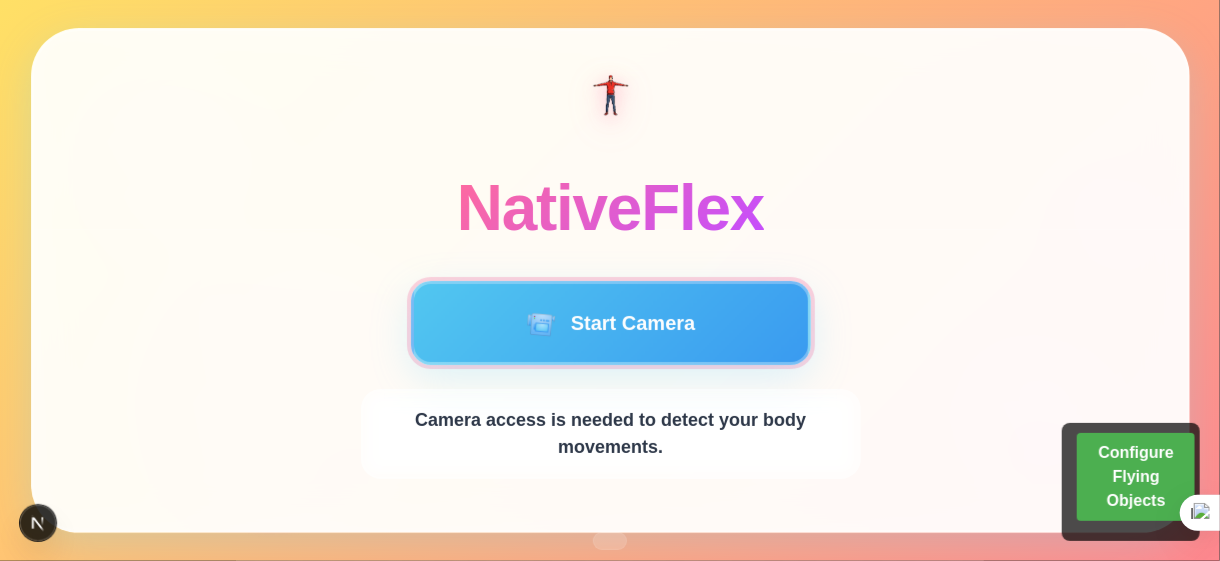 click on "📹 Start Camera" at bounding box center (610, 323) 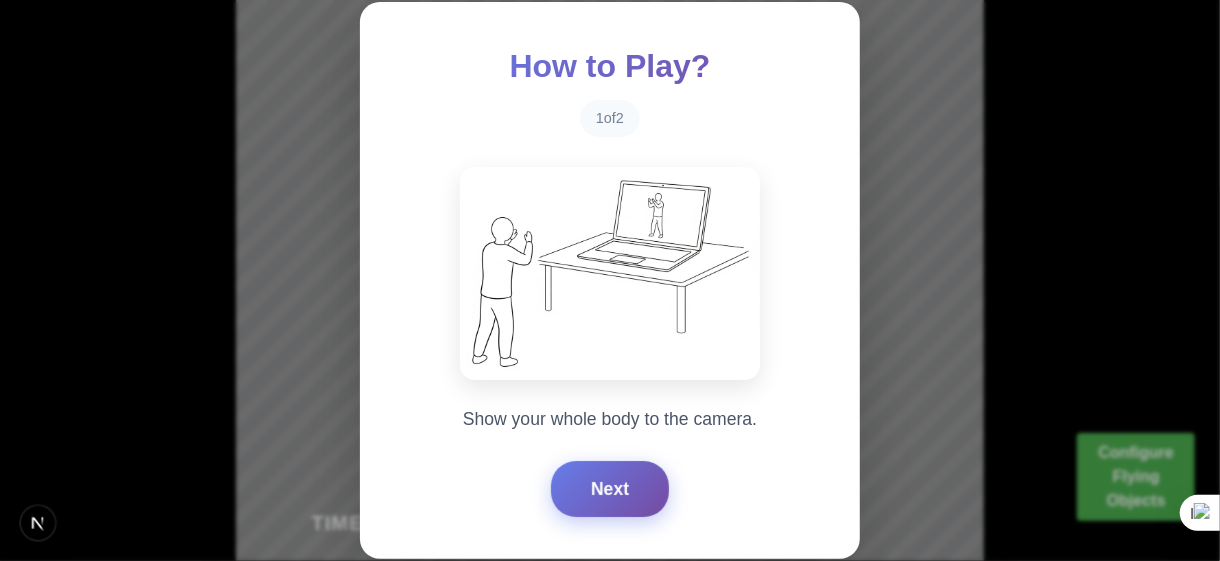 click on "Next" at bounding box center (610, 489) 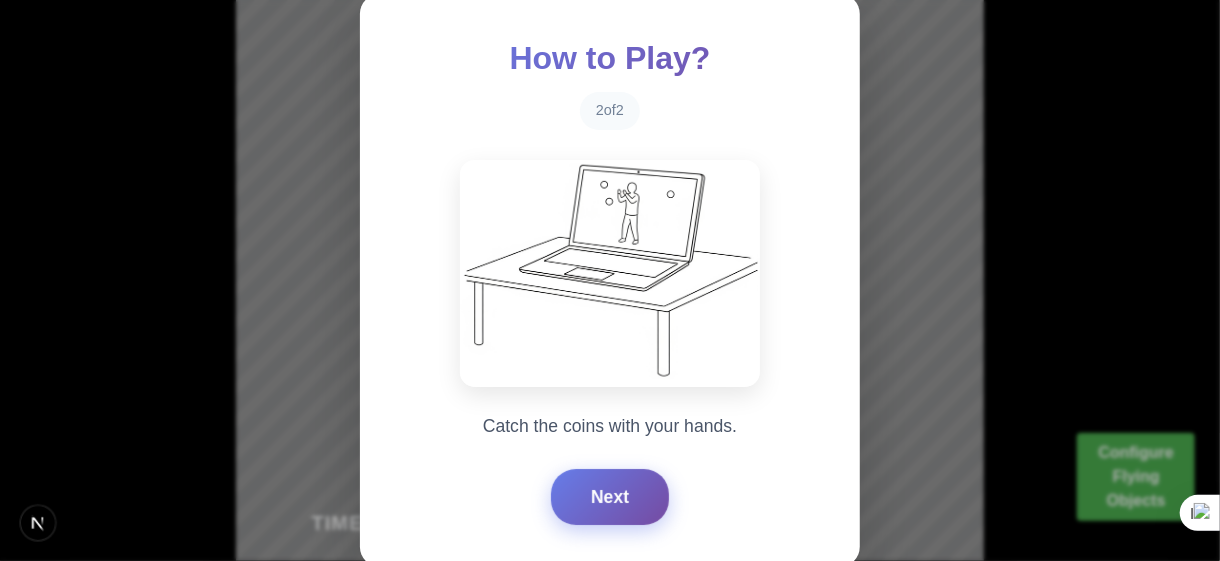click on "Next" at bounding box center [610, 497] 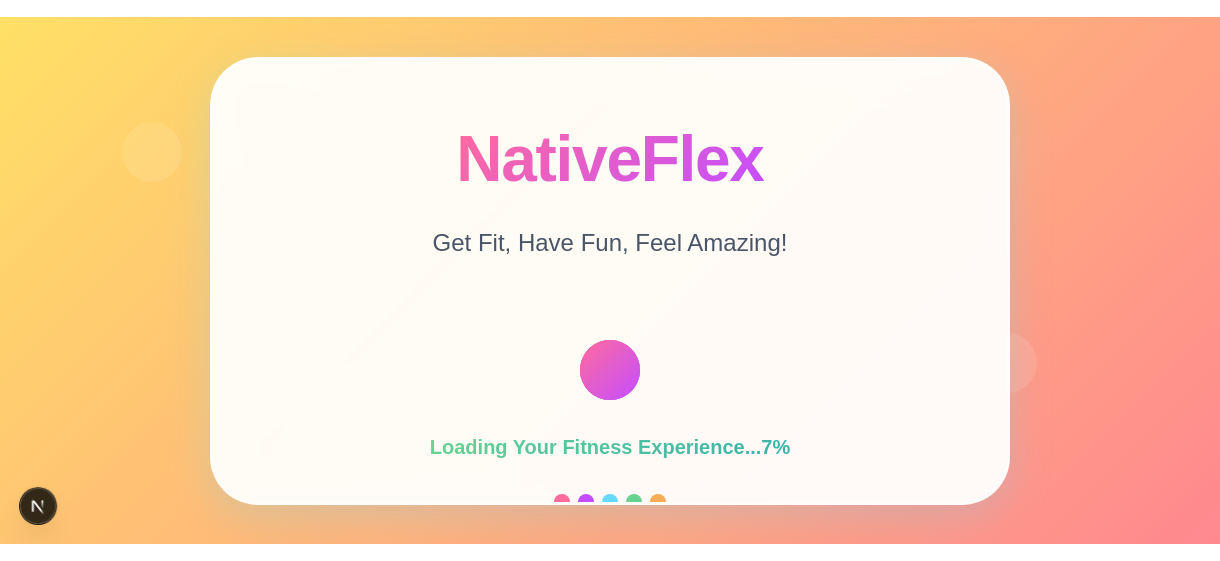 scroll, scrollTop: 0, scrollLeft: 0, axis: both 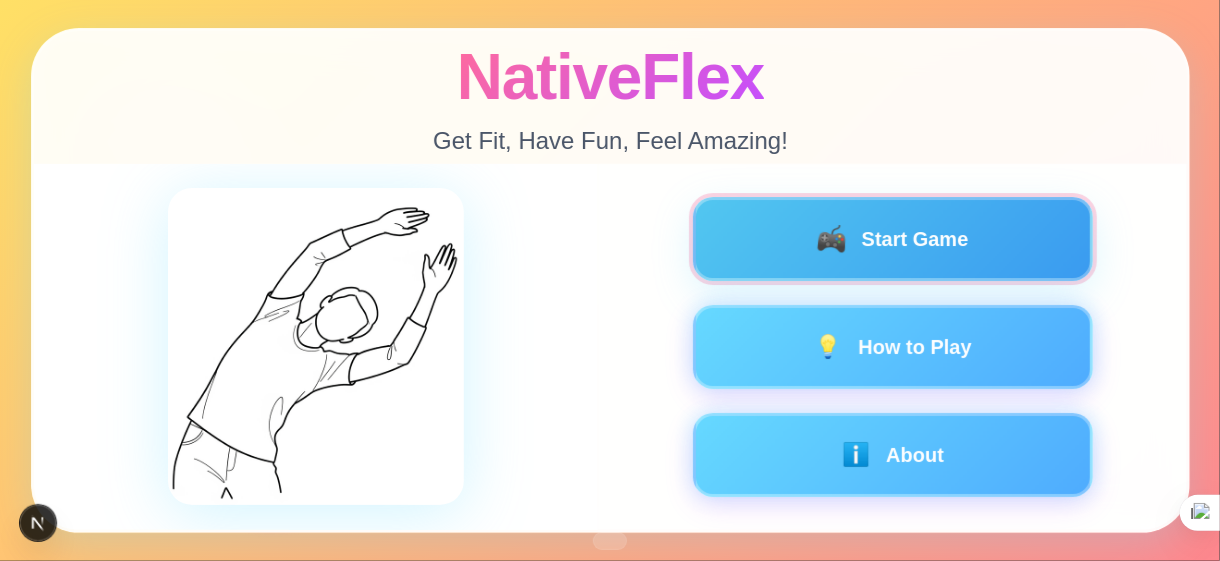 click on "🎮 Start Game" at bounding box center (892, 239) 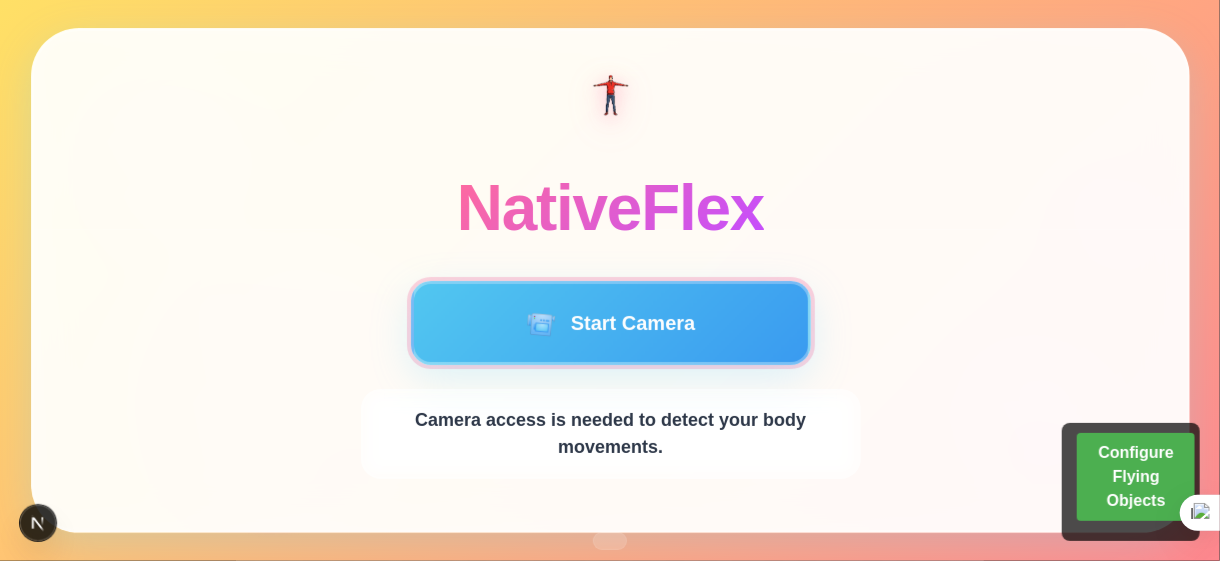 click on "📹 Start Camera" at bounding box center [610, 323] 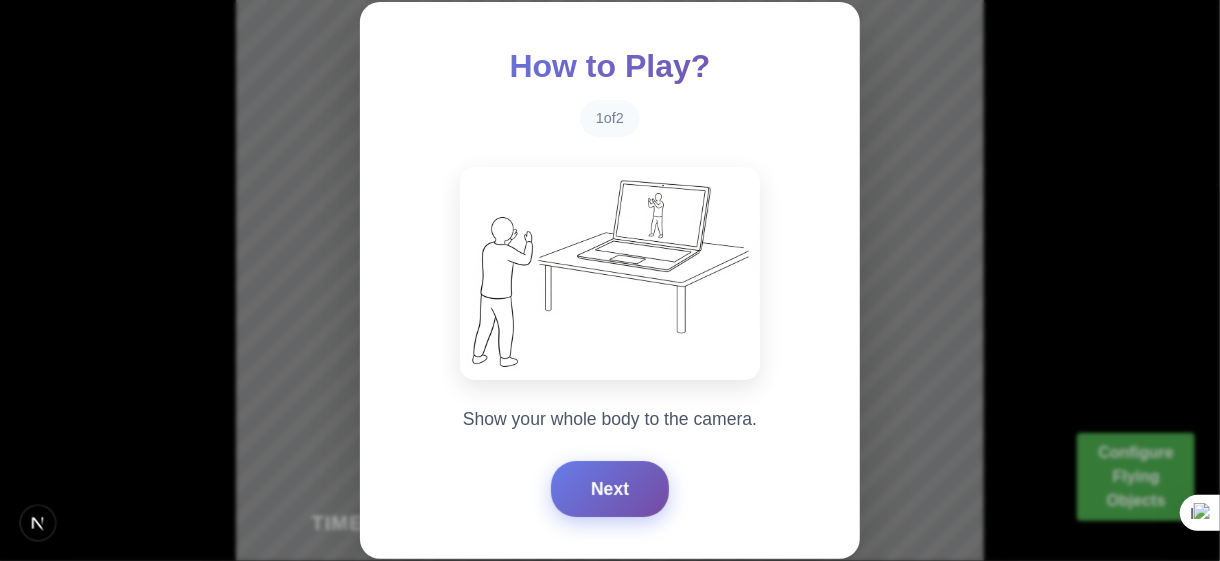 click on "Next" at bounding box center [610, 489] 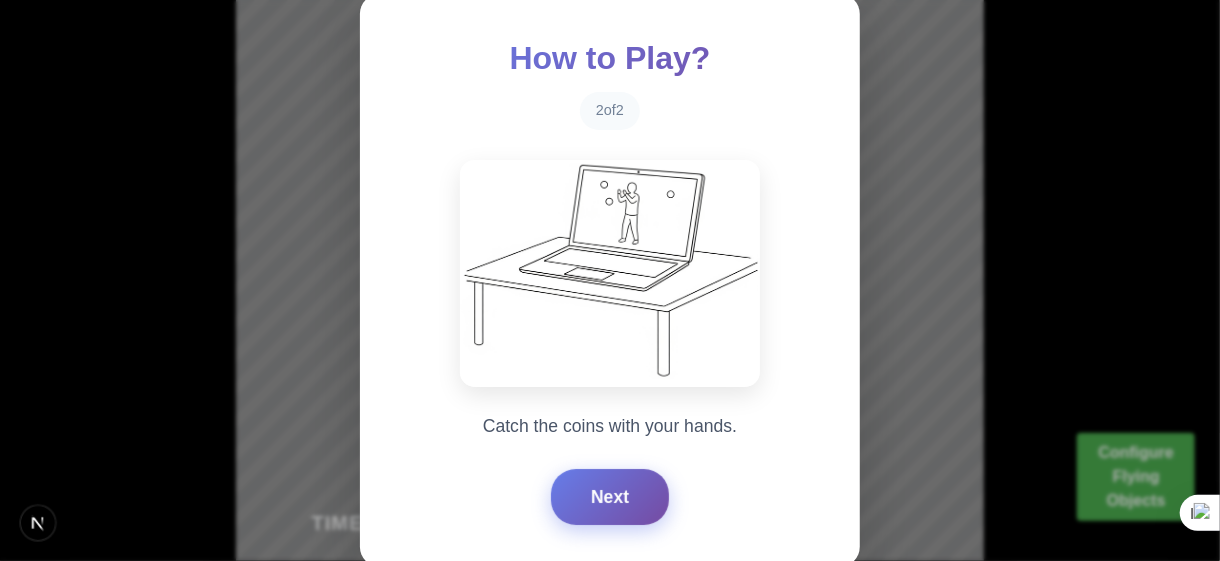 click on "Next" at bounding box center [610, 497] 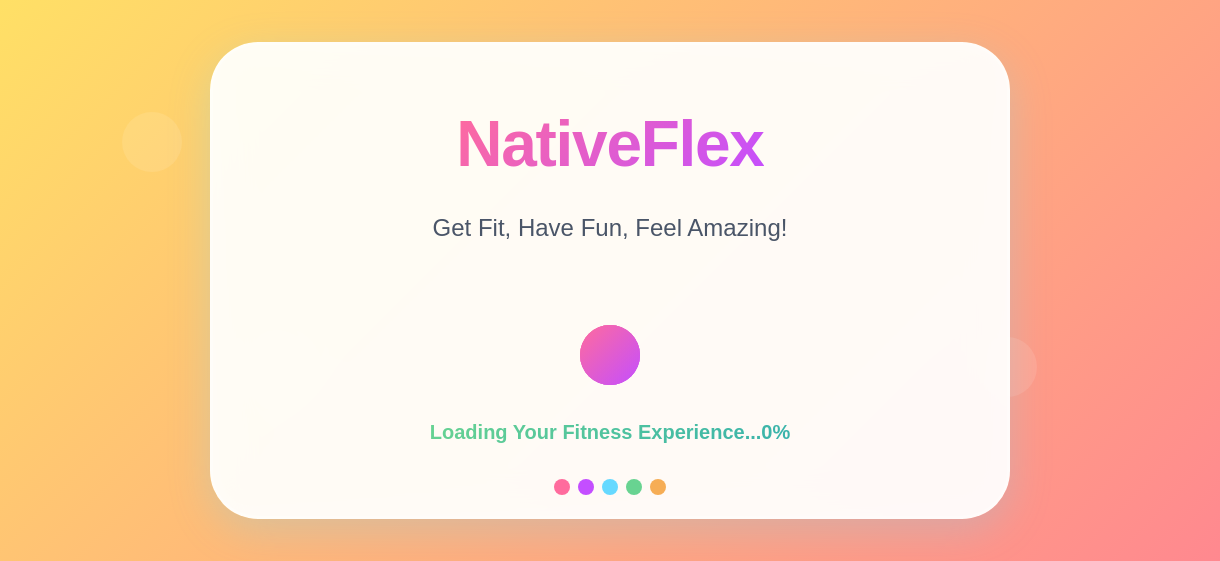 scroll, scrollTop: 0, scrollLeft: 0, axis: both 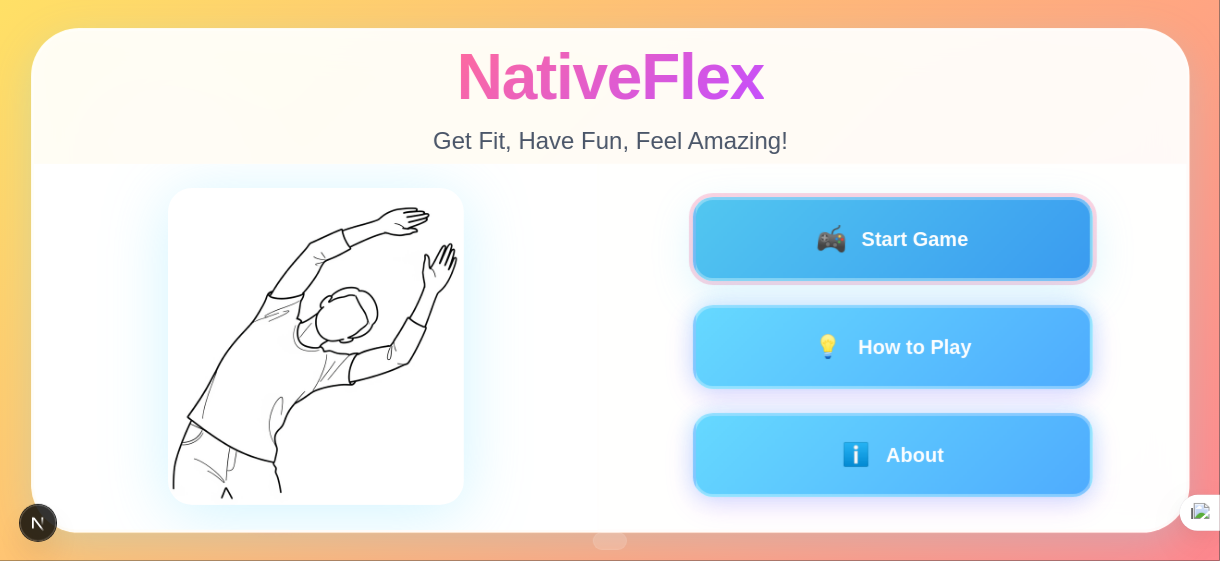 click on "🎮 Start Game" at bounding box center [892, 239] 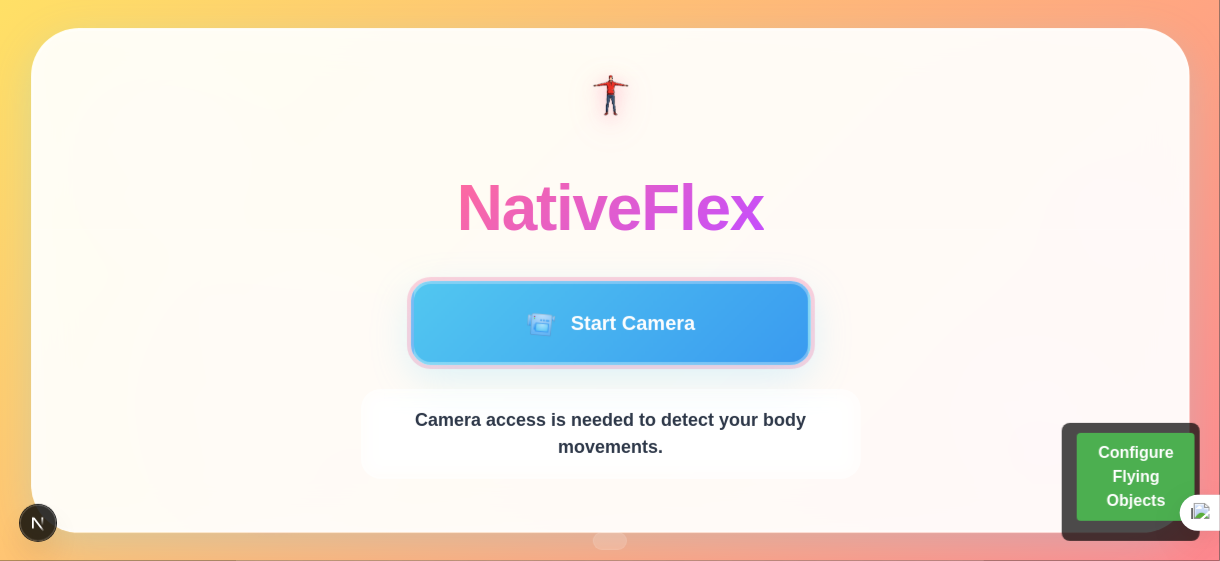 click on "📹 Start Camera" at bounding box center [610, 323] 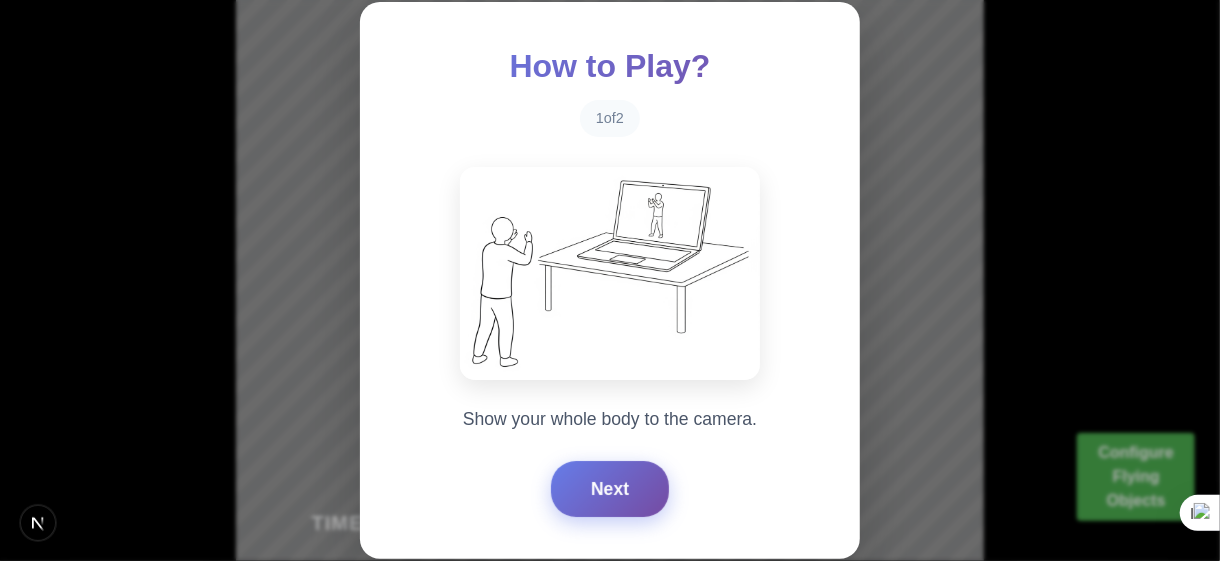 click on "Next" at bounding box center (610, 489) 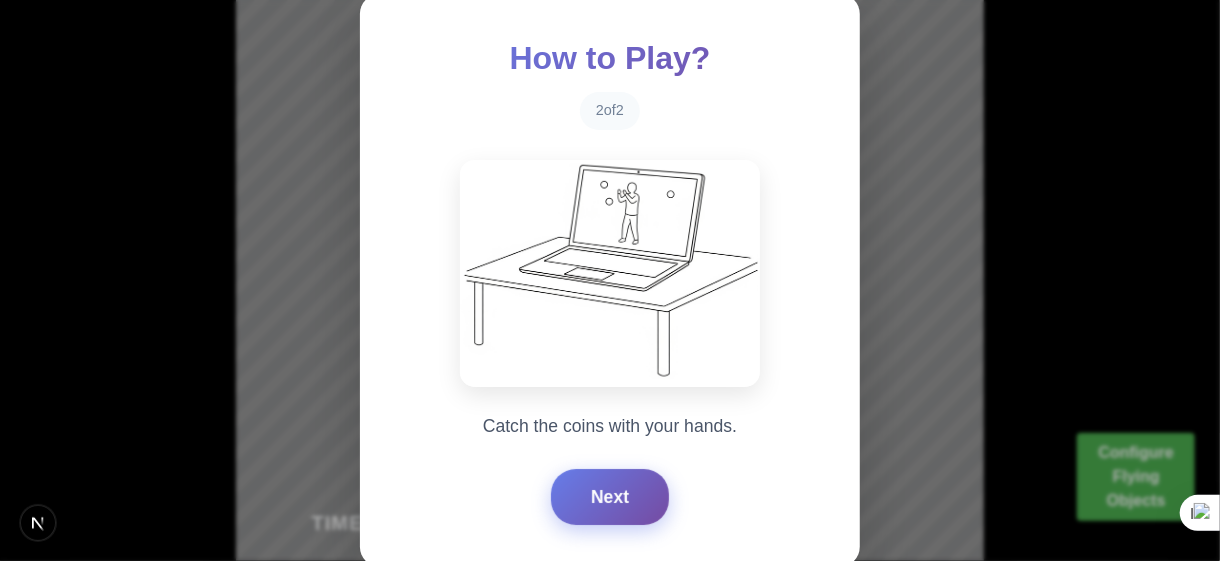 click on "Next" at bounding box center (610, 497) 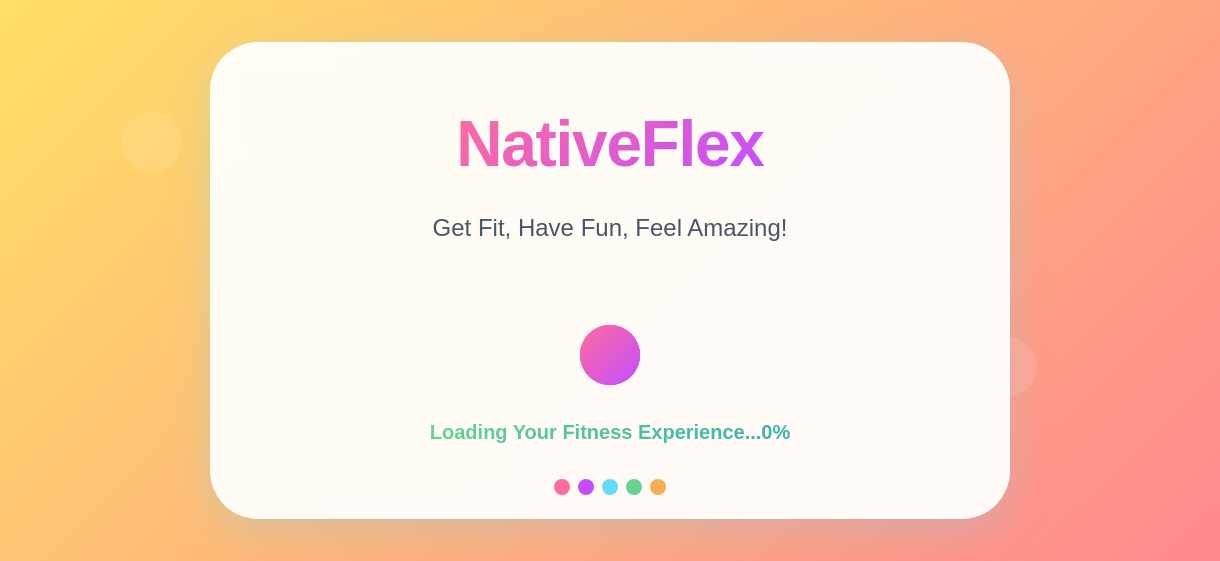 scroll, scrollTop: 0, scrollLeft: 0, axis: both 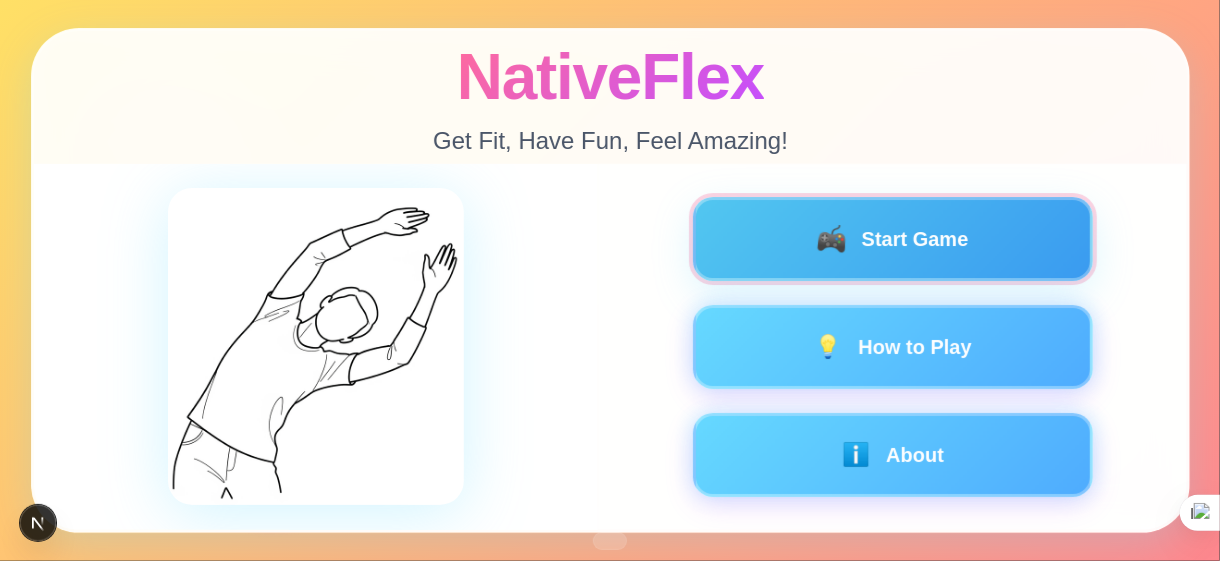 click on "🎮" at bounding box center [830, 238] 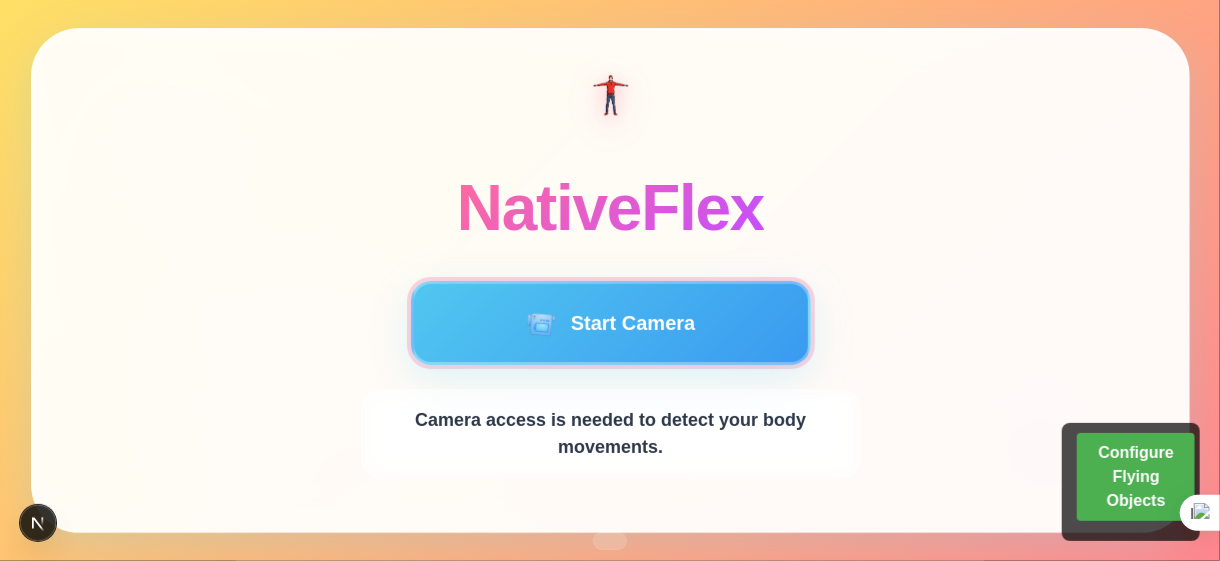 click on "📹 Start Camera" at bounding box center [610, 323] 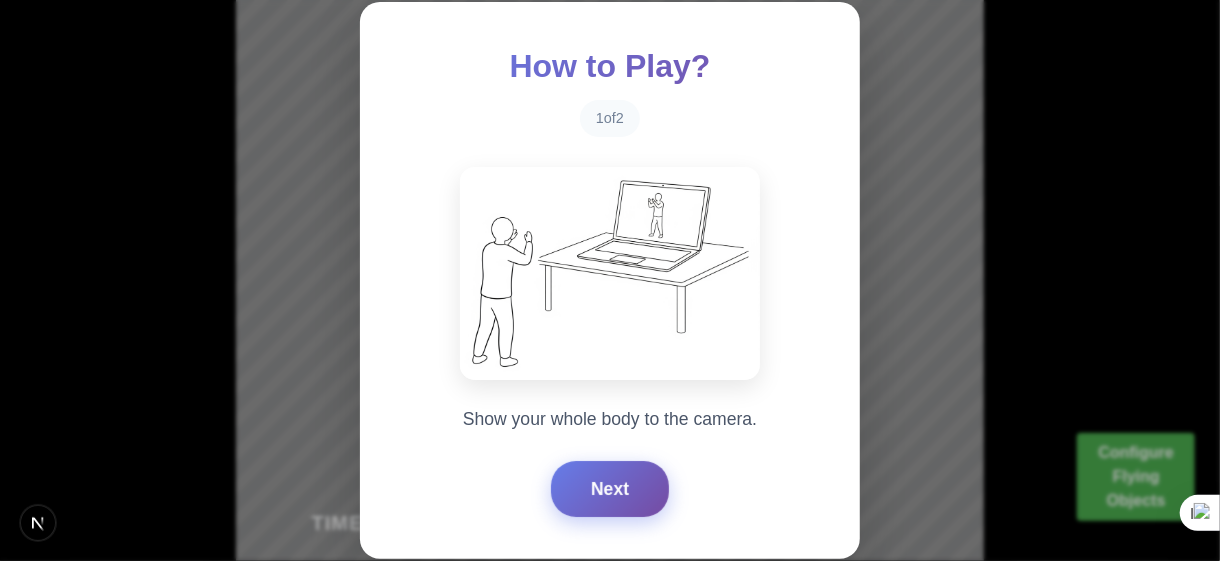 click on "Next" at bounding box center [610, 489] 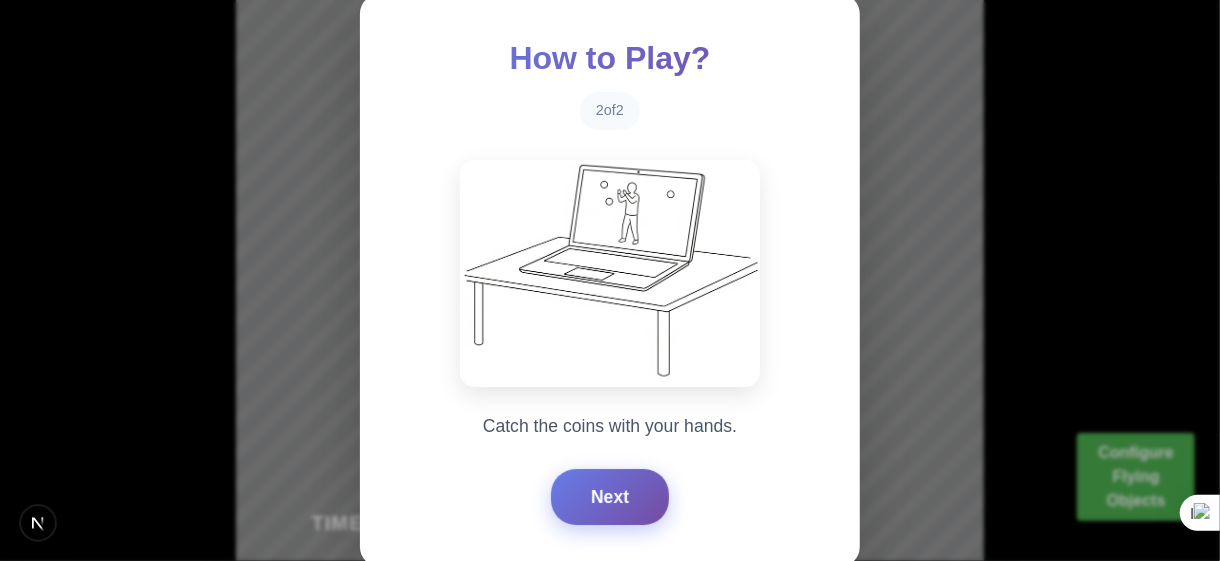 click on "Next" at bounding box center (610, 497) 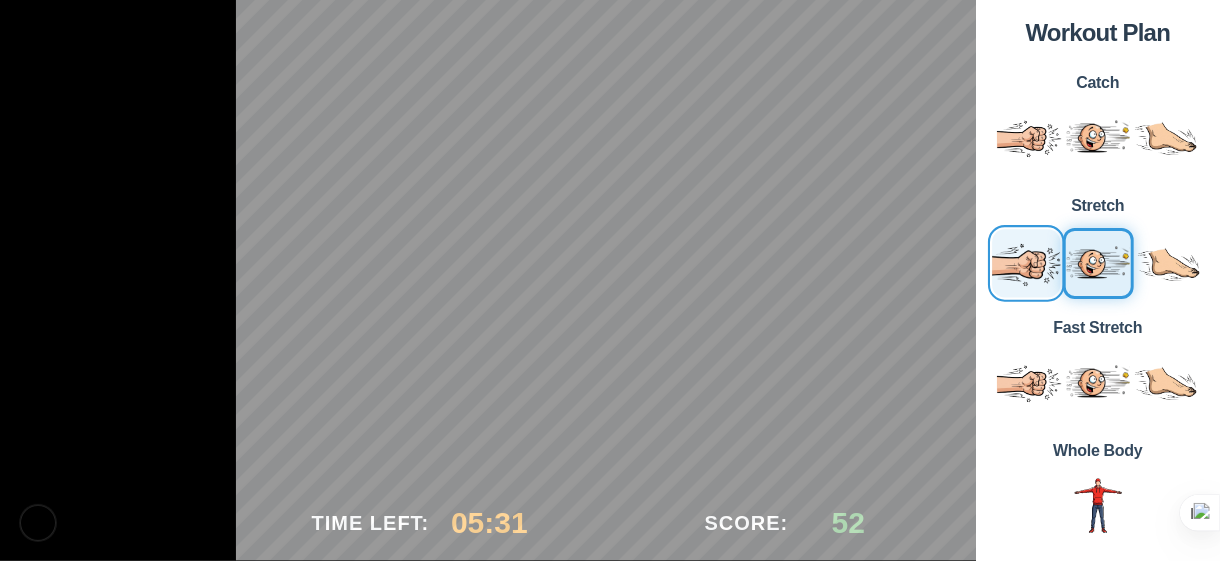 click at bounding box center [1025, 262] 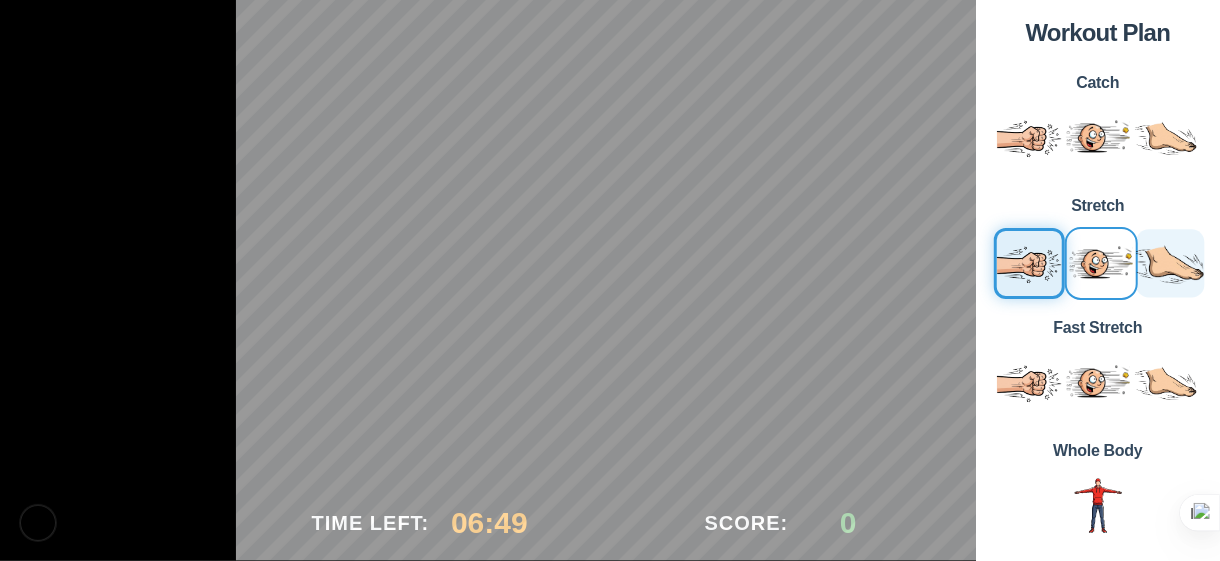 click at bounding box center [1101, 263] 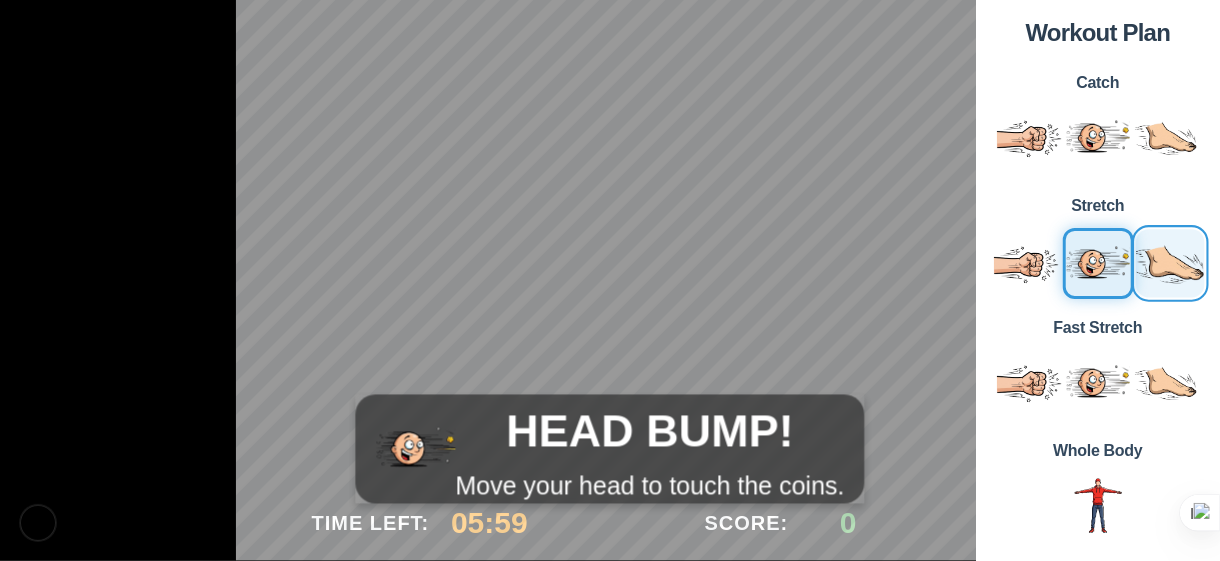 click at bounding box center [1169, 262] 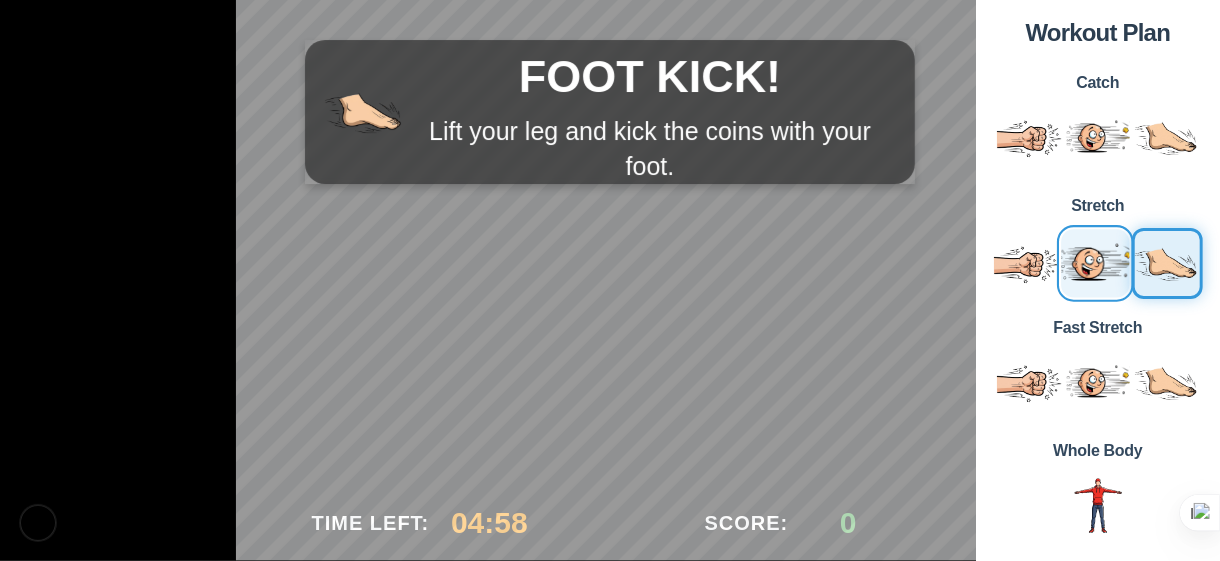 click at bounding box center (1094, 262) 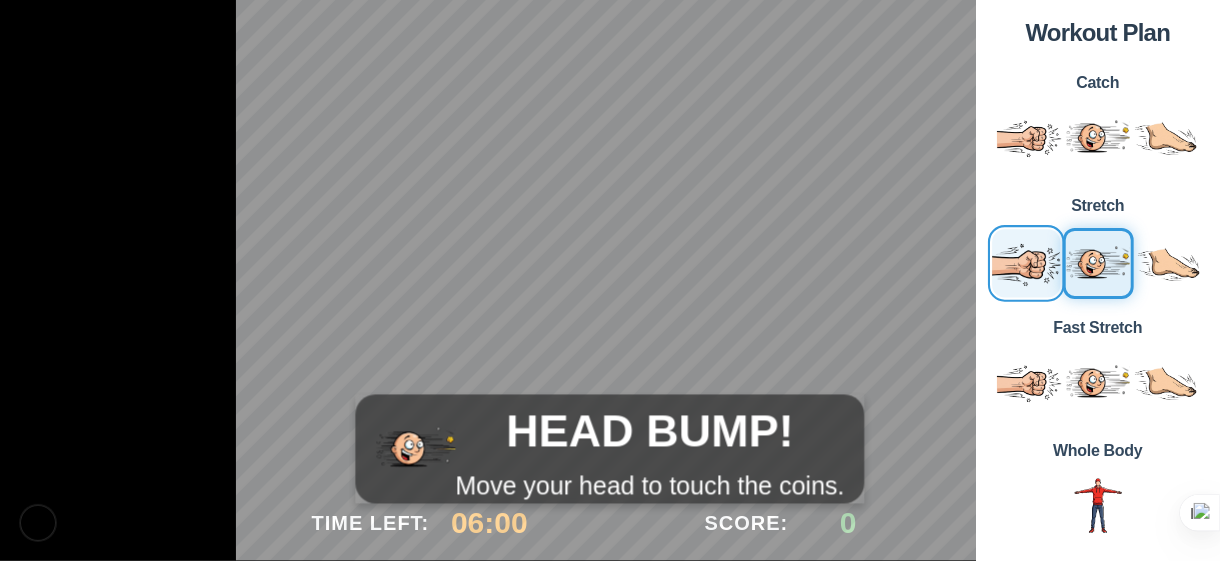 click at bounding box center (1025, 262) 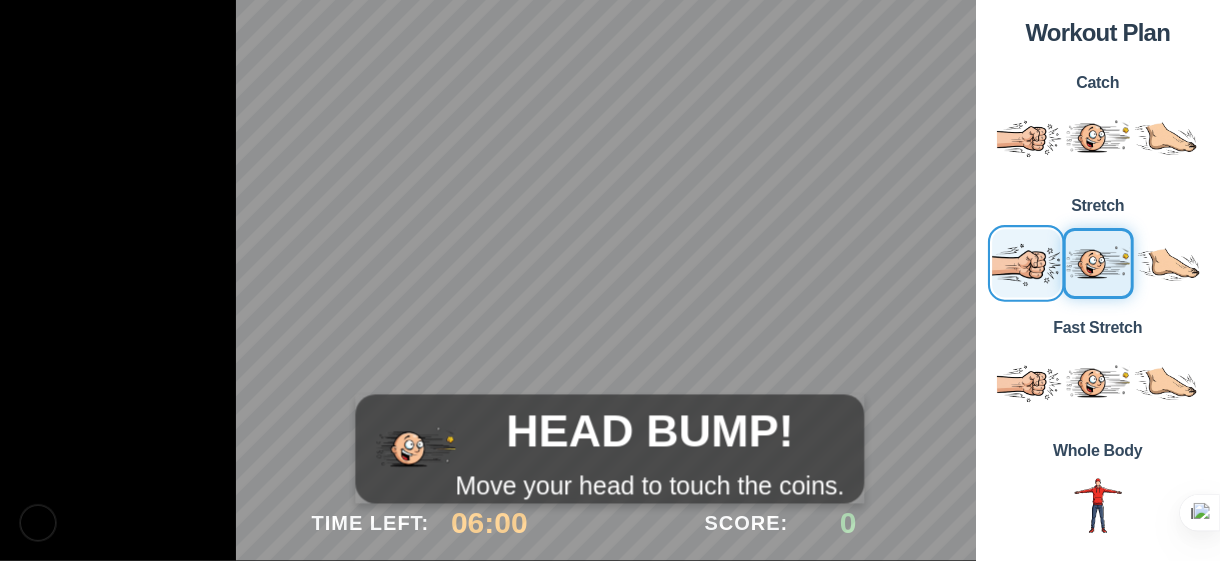 click at bounding box center [1025, 262] 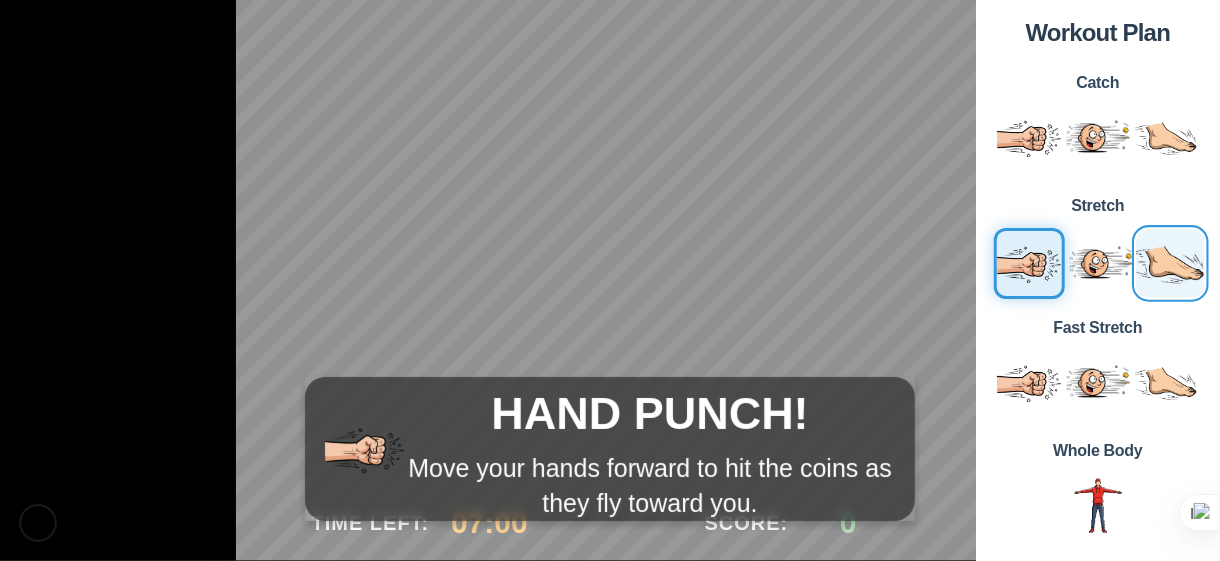 click at bounding box center (1169, 262) 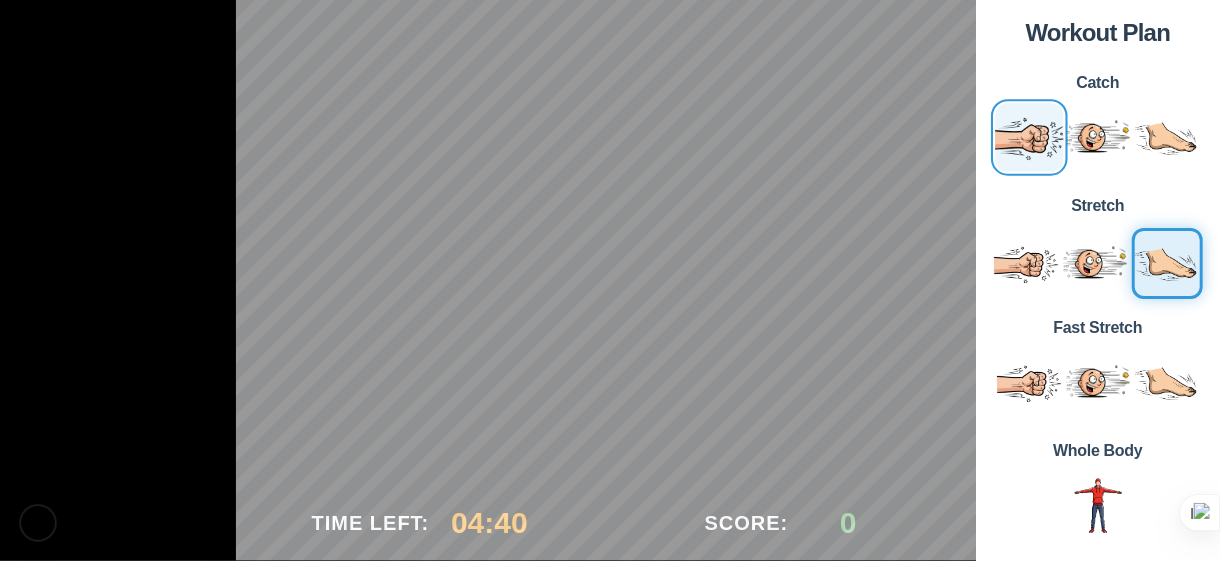 click at bounding box center (1028, 137) 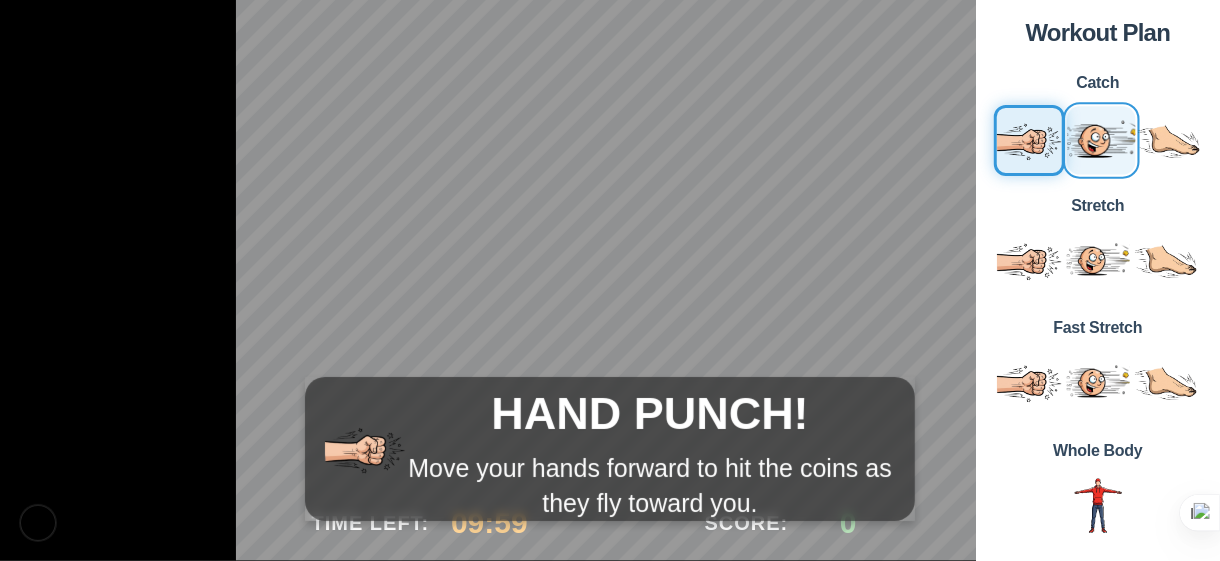 click at bounding box center (1100, 140) 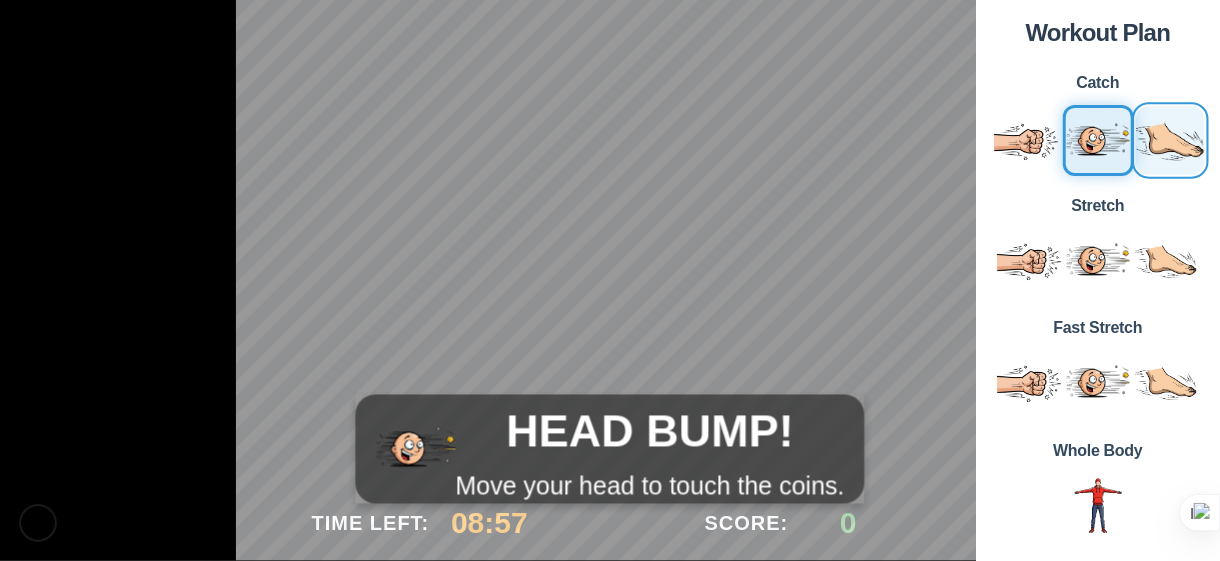 click at bounding box center (1169, 140) 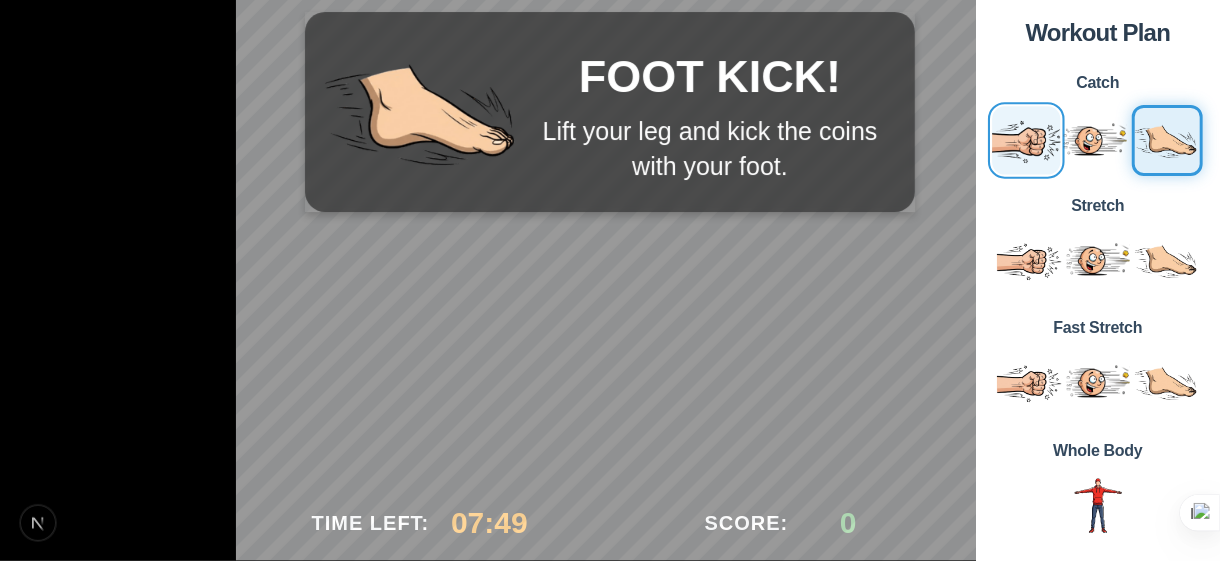 click at bounding box center (1025, 140) 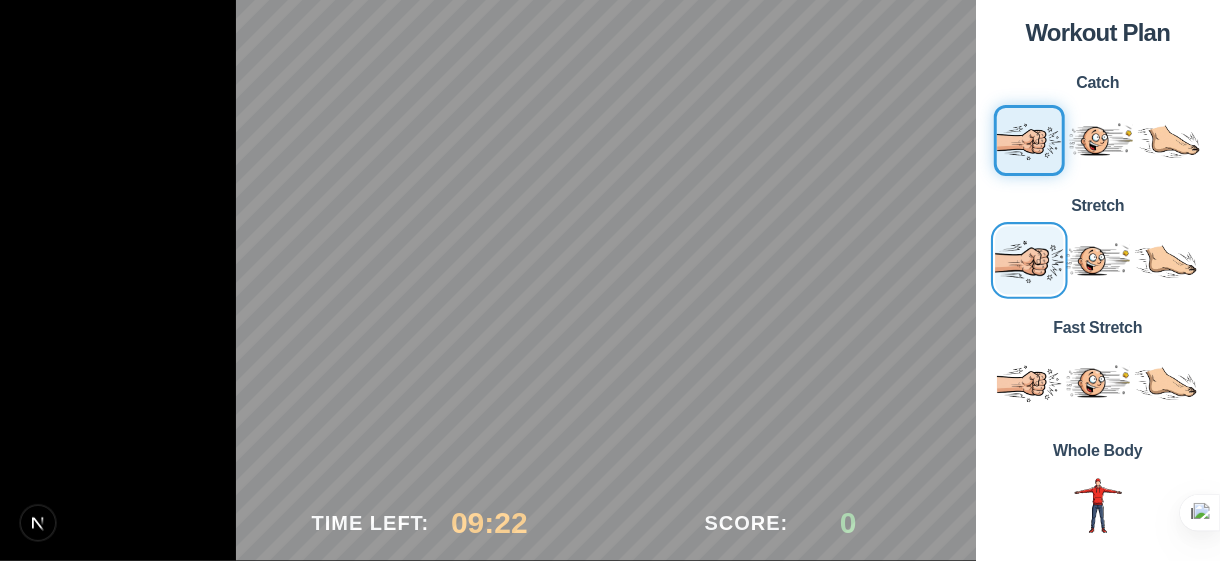 click at bounding box center (1028, 259) 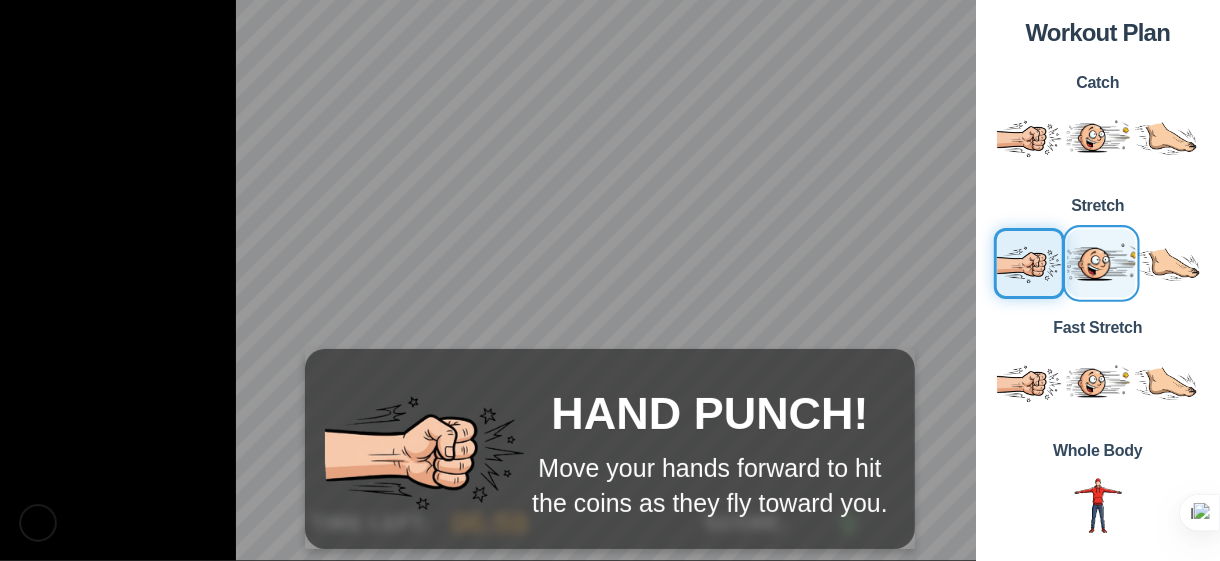click at bounding box center (1100, 262) 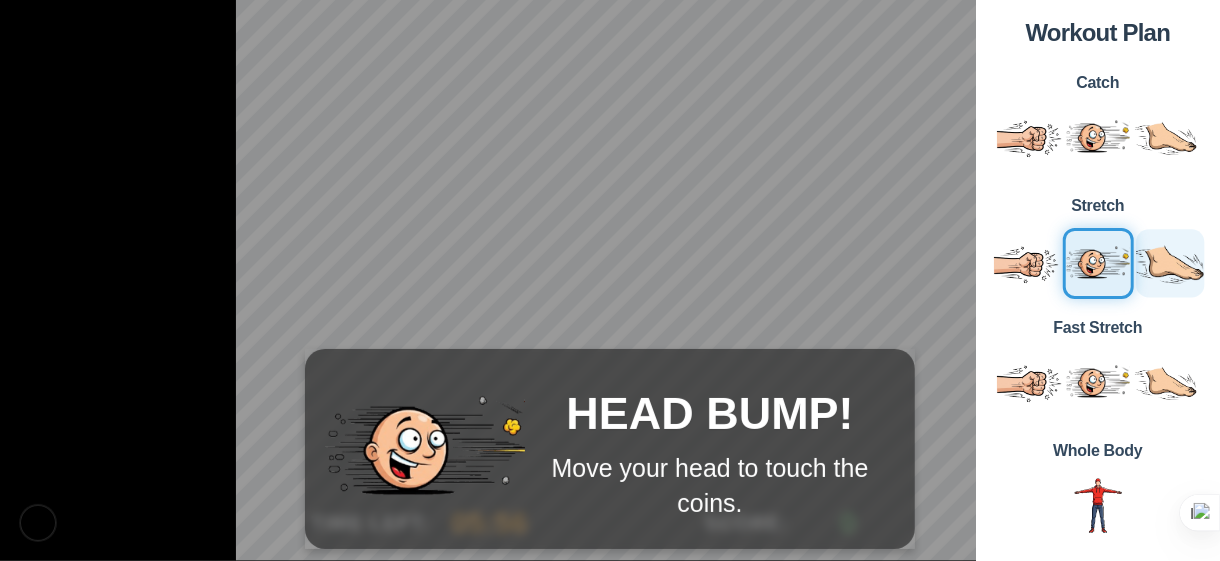 drag, startPoint x: 1202, startPoint y: 264, endPoint x: 1186, endPoint y: 266, distance: 16.124516 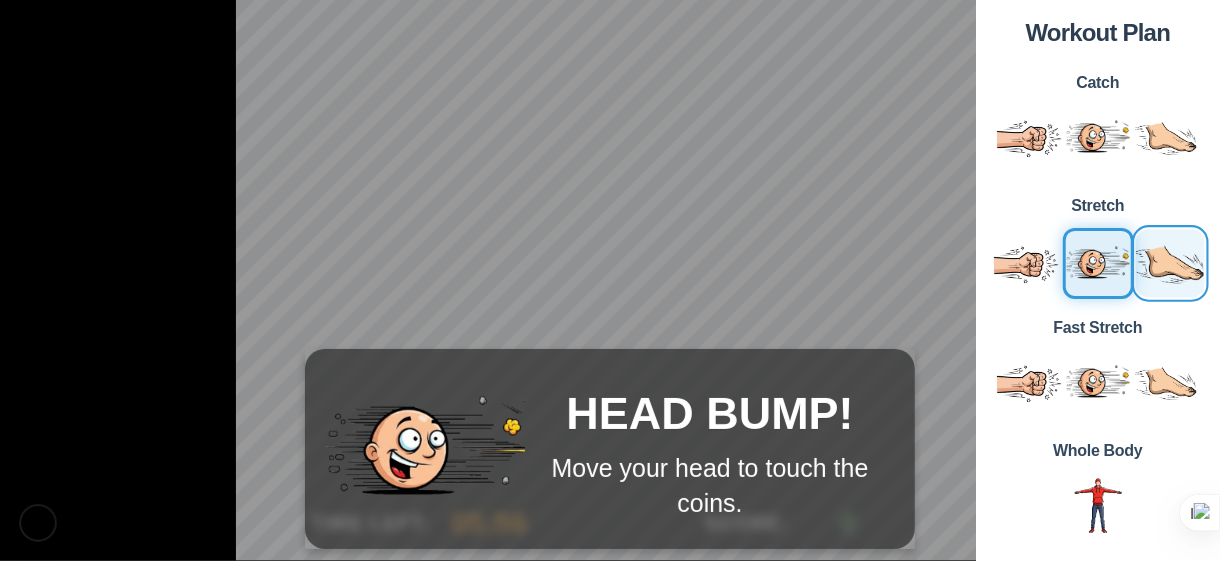 click at bounding box center [1169, 262] 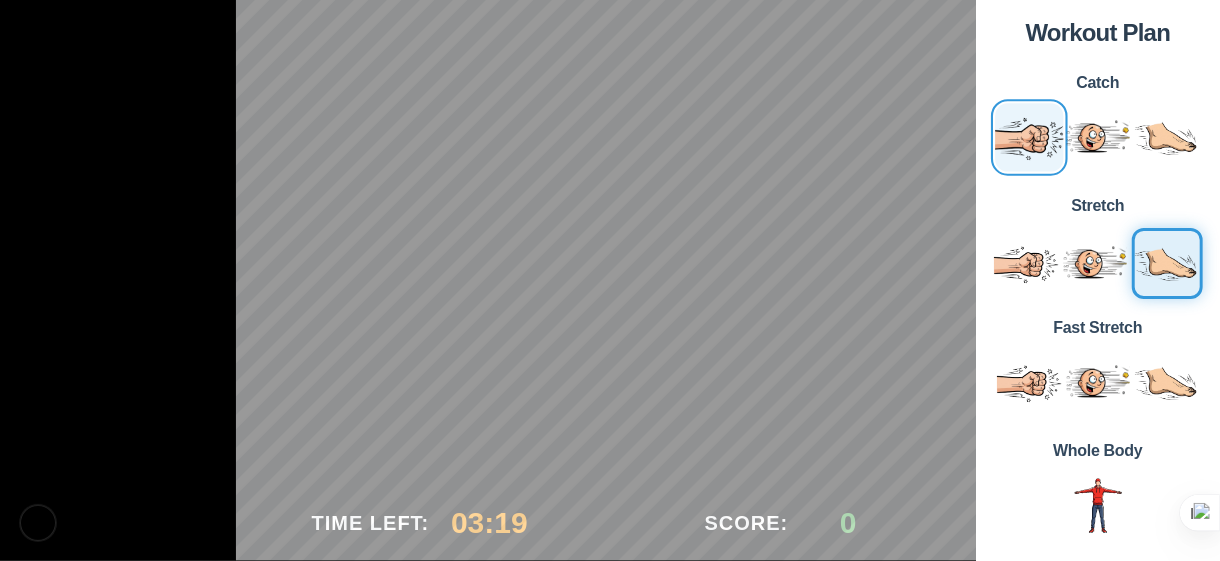 click at bounding box center (1028, 137) 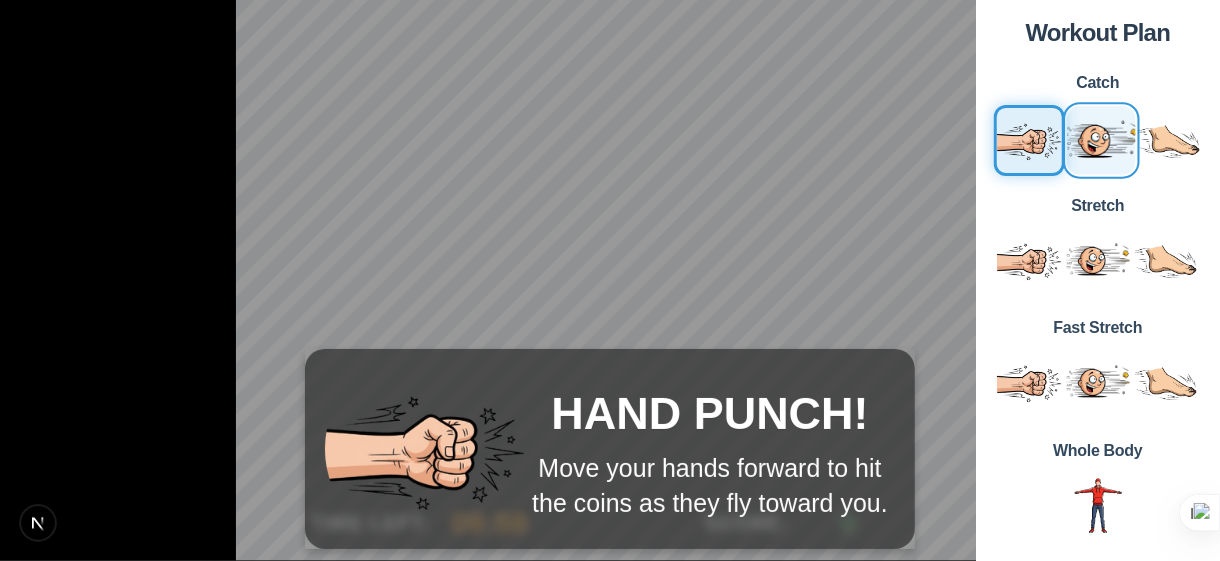 click at bounding box center [1100, 140] 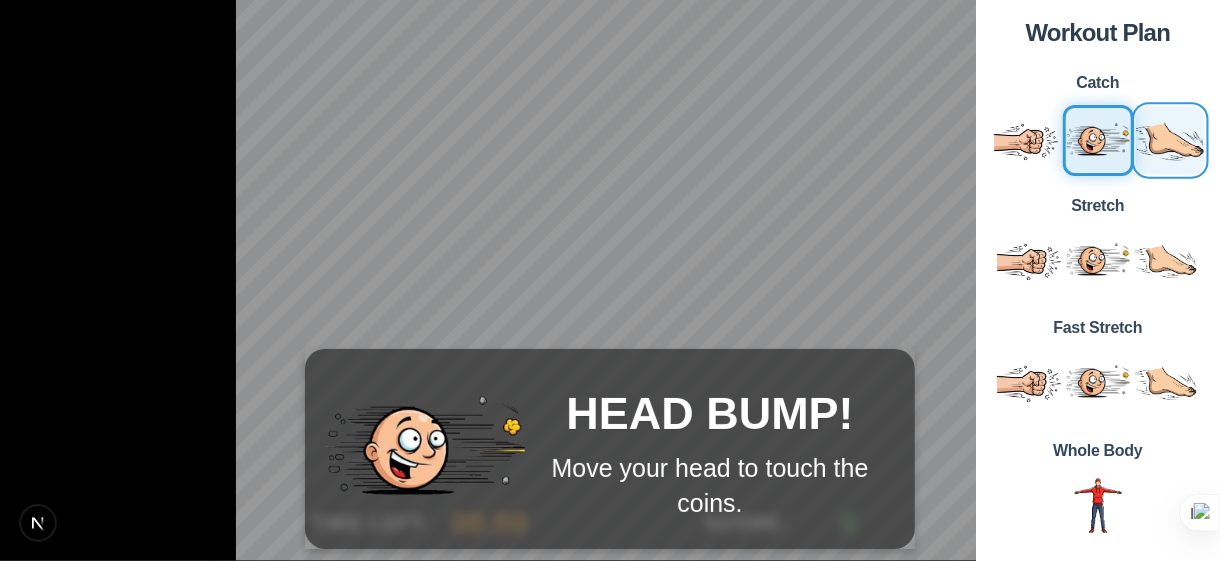 click at bounding box center [1169, 140] 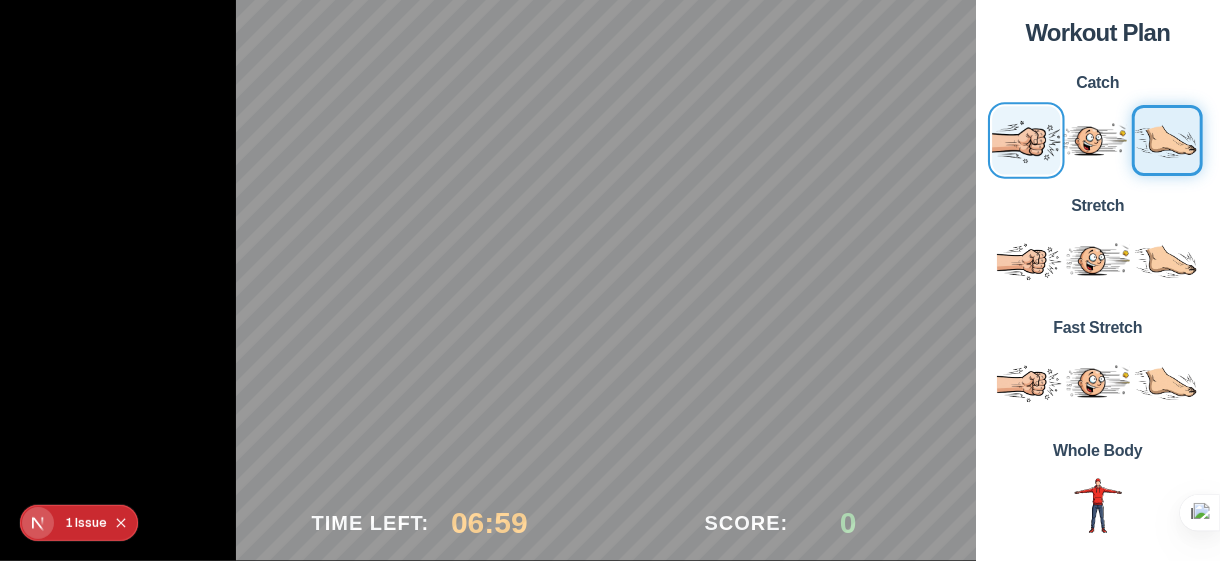 click at bounding box center (1025, 140) 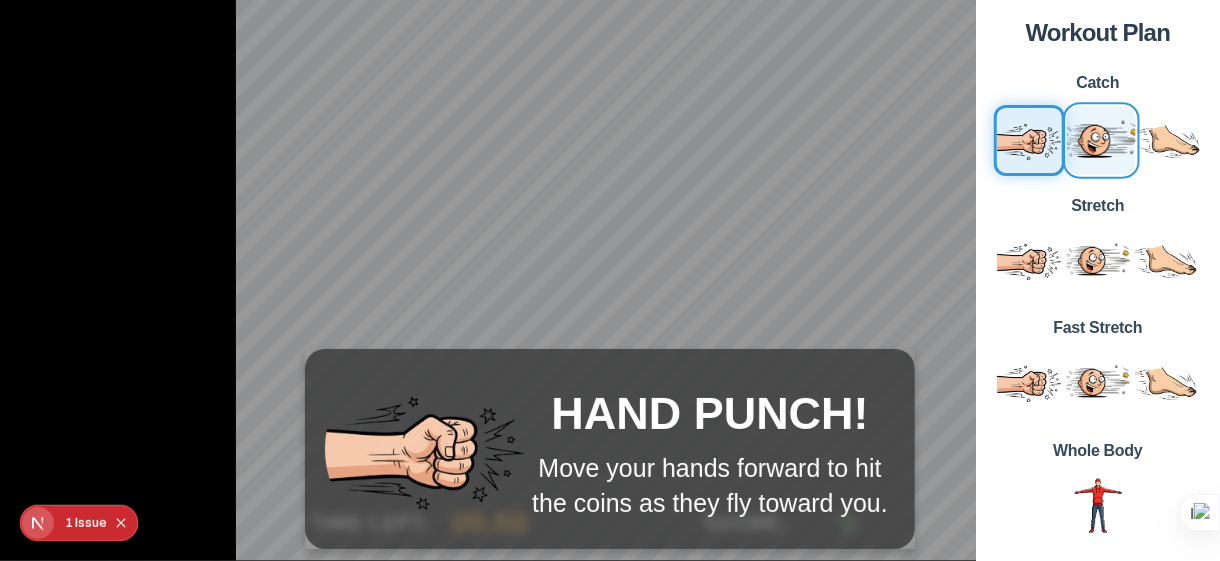 click at bounding box center (1100, 140) 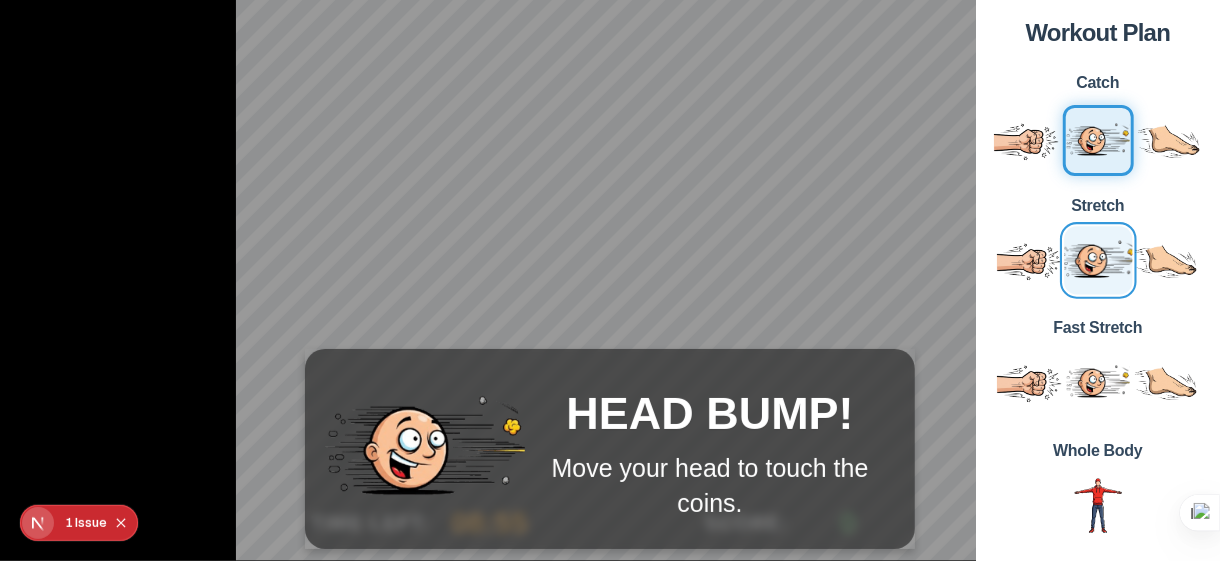 click at bounding box center [1097, 259] 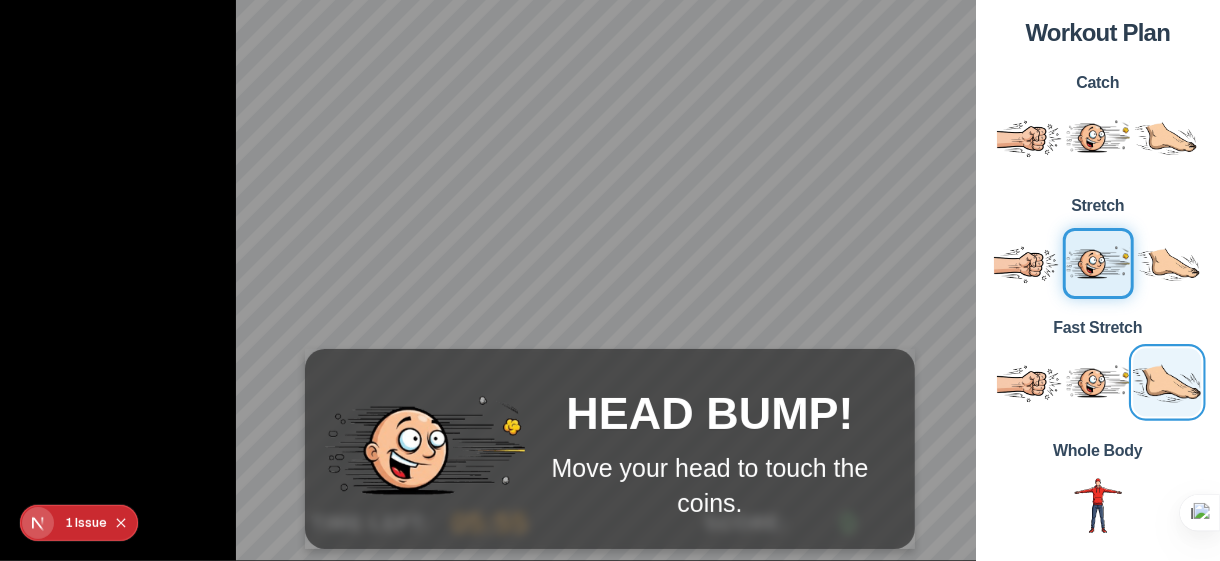 click at bounding box center (1166, 382) 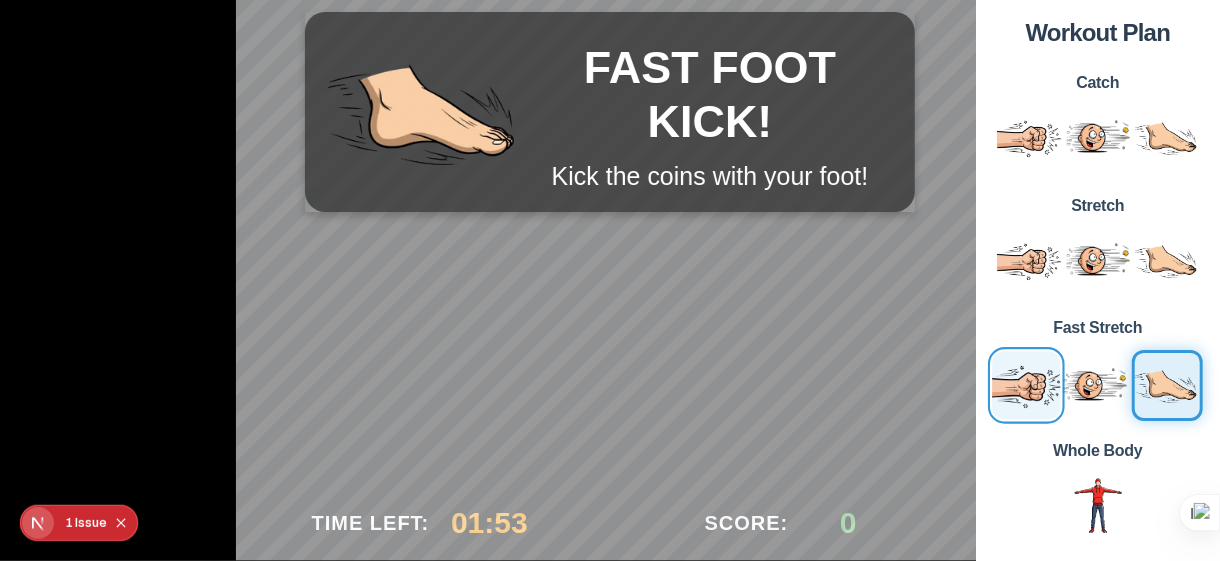click at bounding box center [1025, 385] 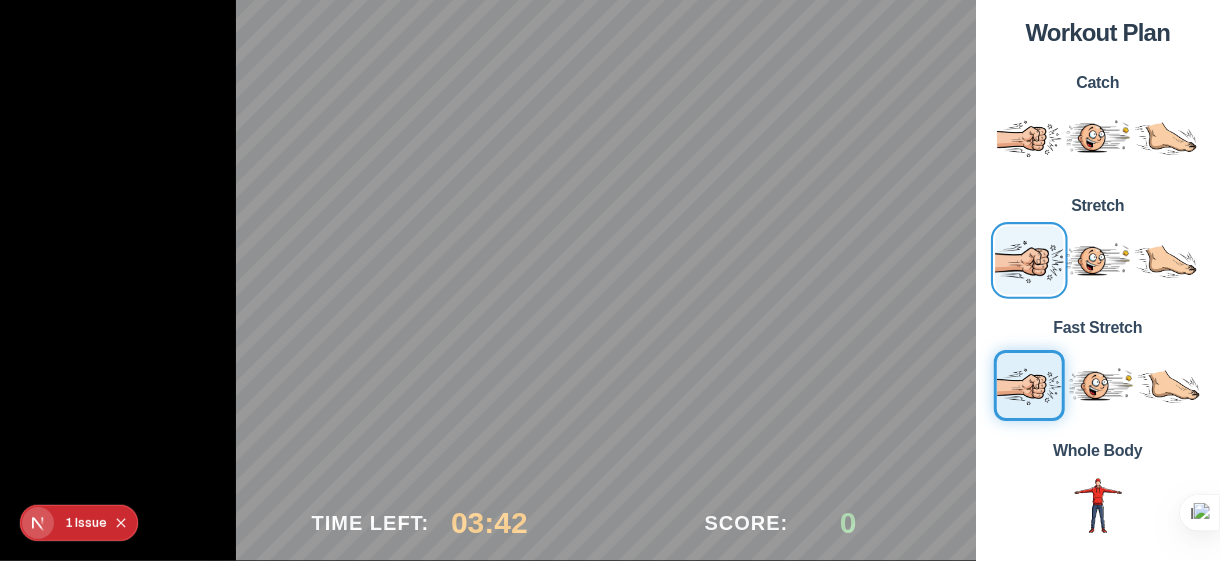 click at bounding box center [1028, 259] 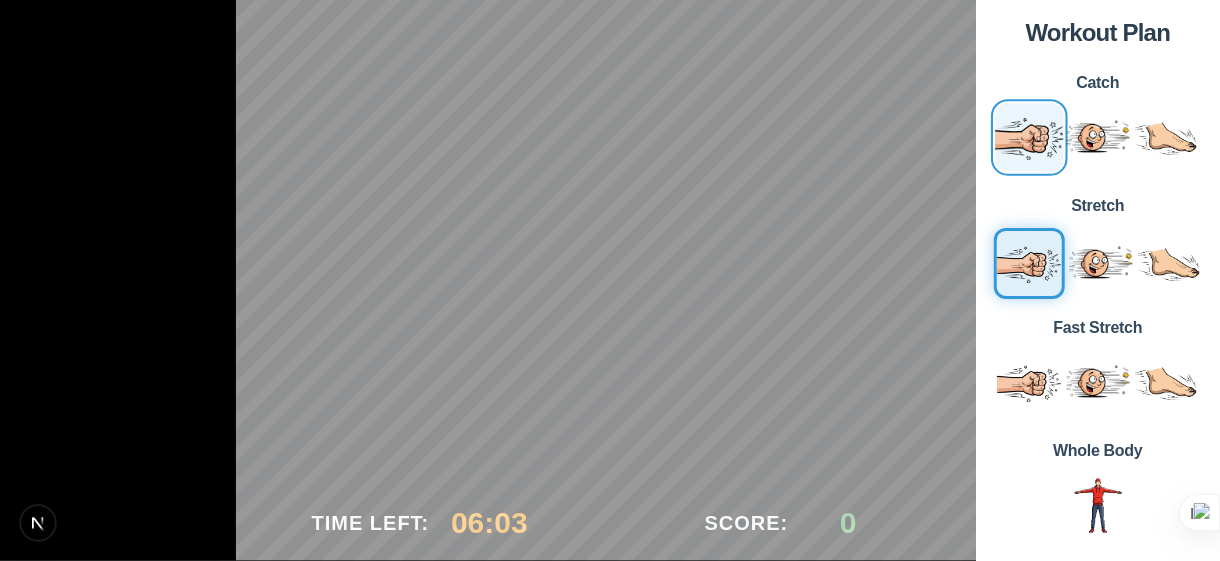 click at bounding box center [1028, 137] 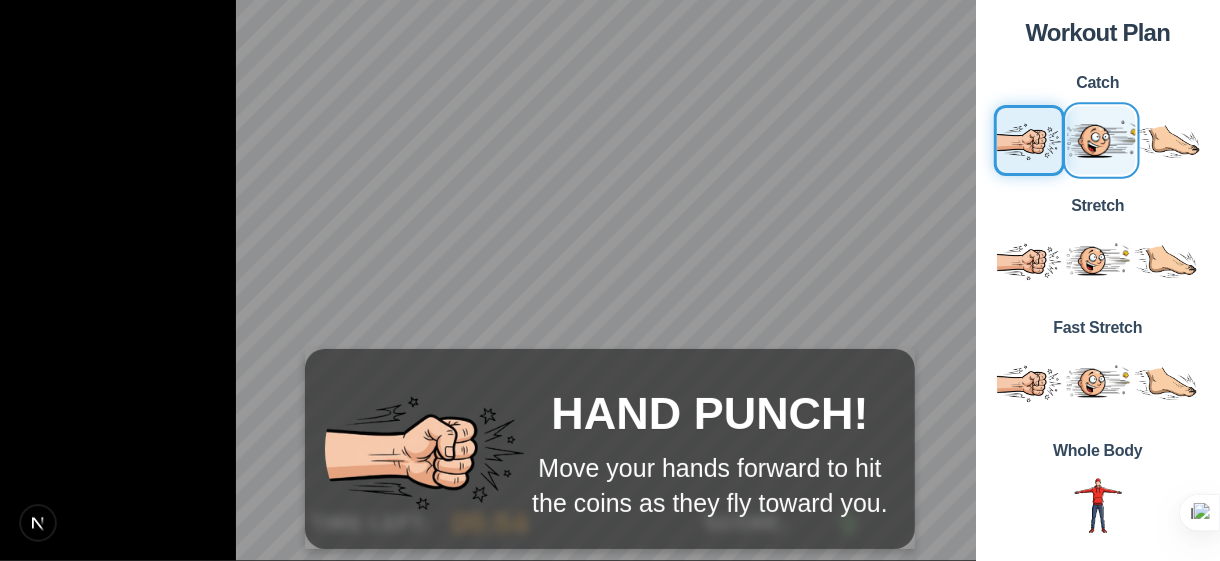 click at bounding box center (1100, 140) 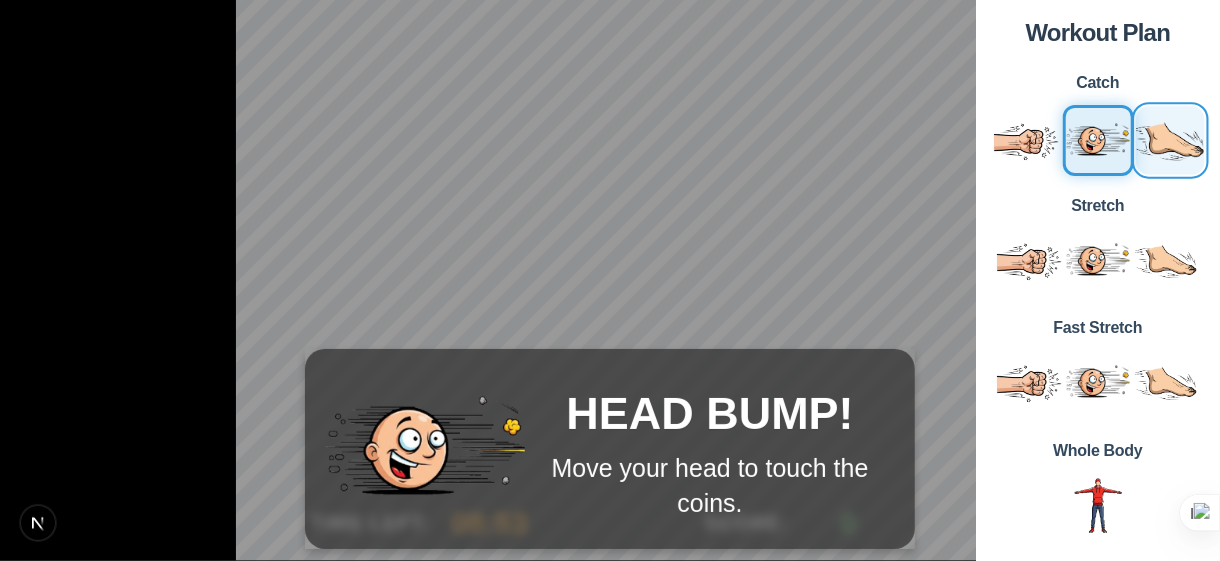 click at bounding box center (1169, 140) 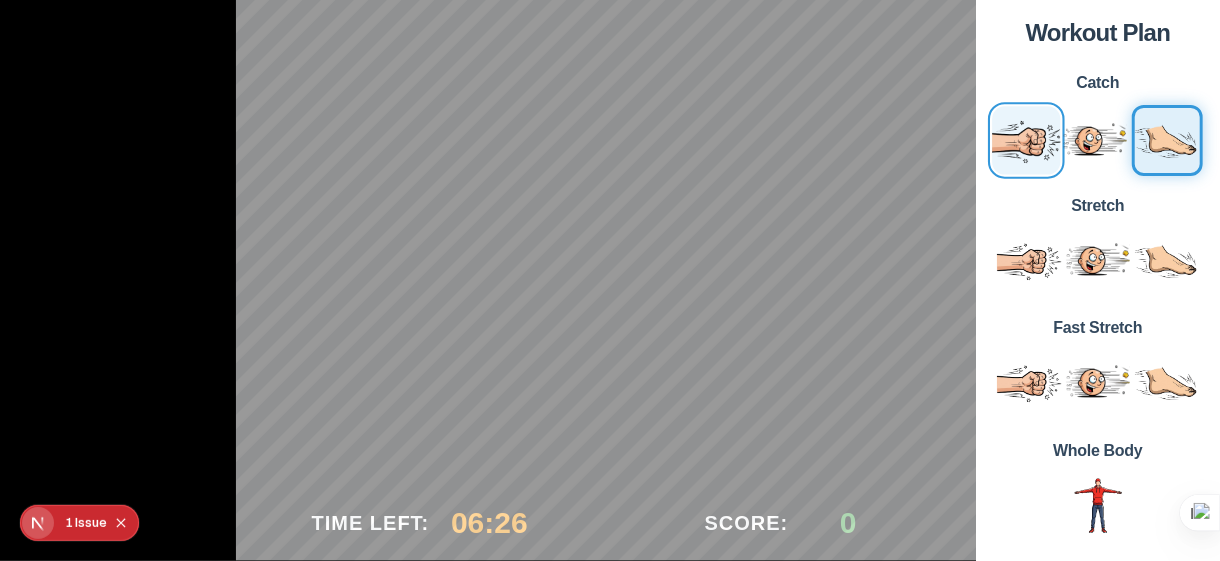 click at bounding box center [1025, 140] 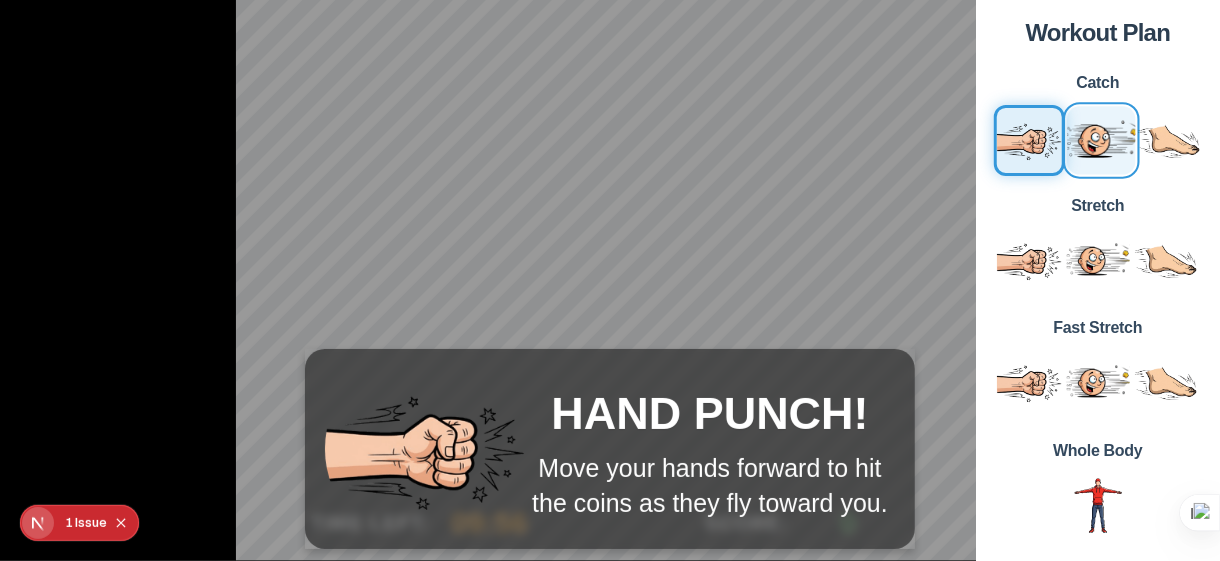 click at bounding box center (1100, 140) 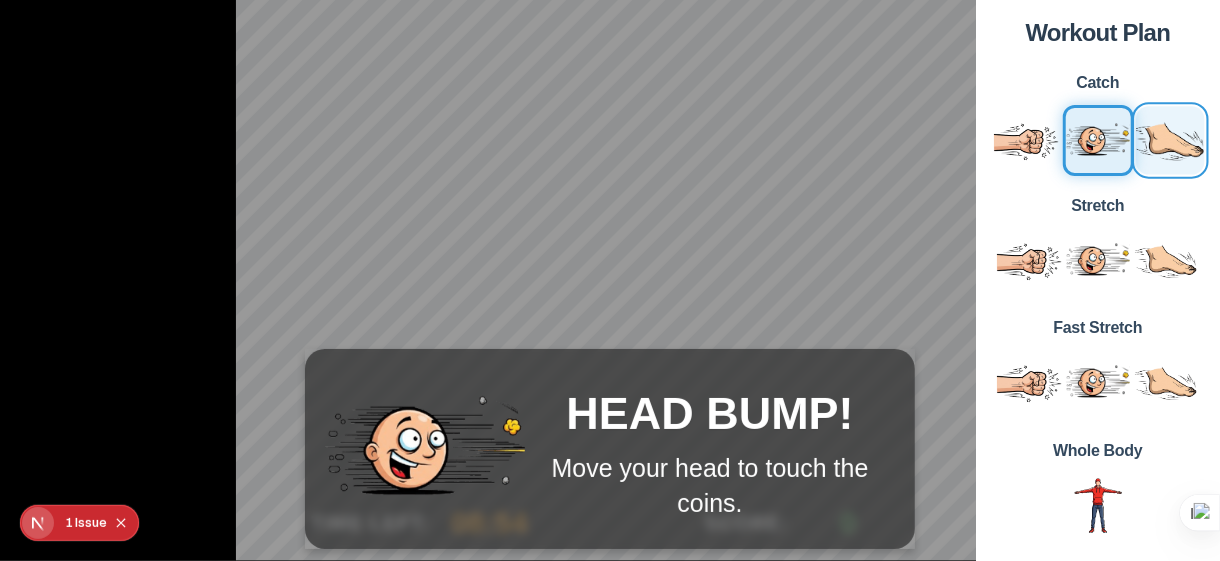 click at bounding box center (1169, 140) 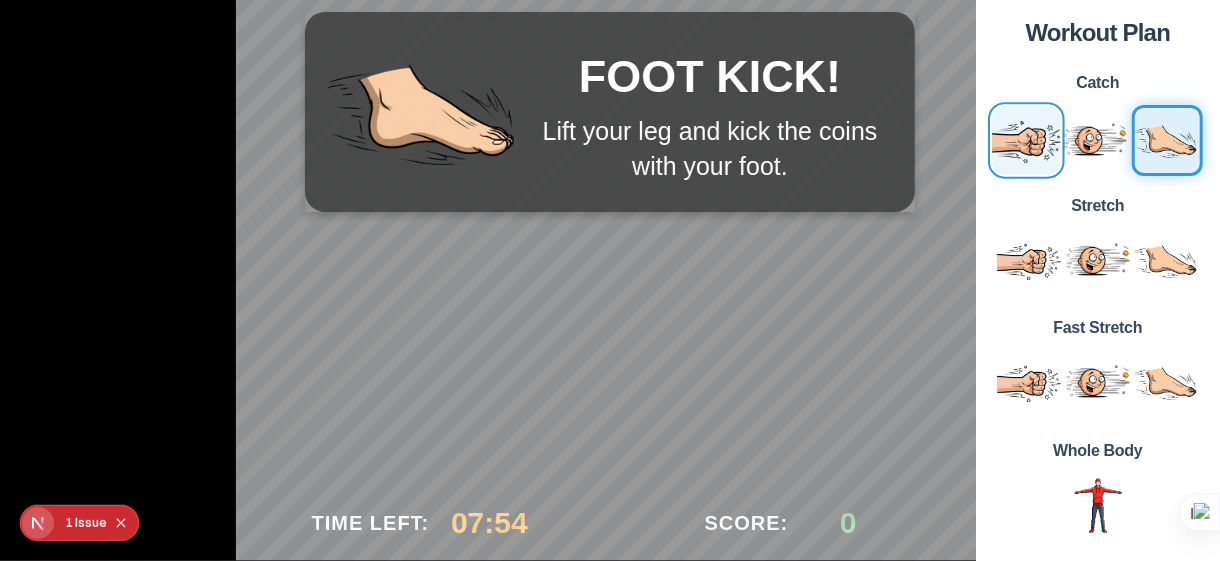 click at bounding box center (1025, 140) 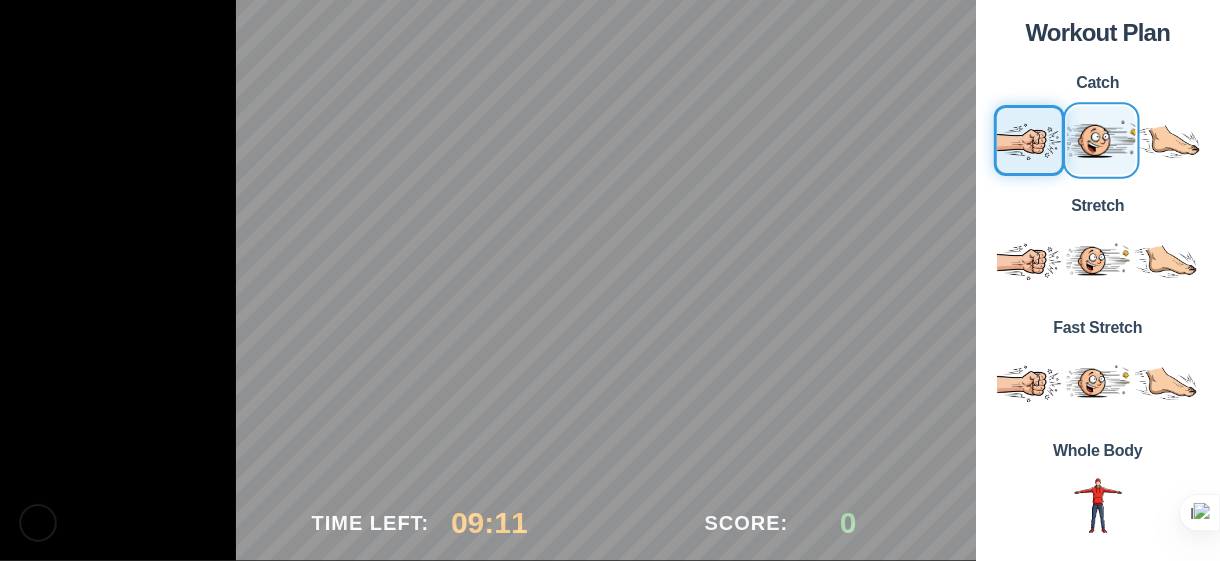 click at bounding box center [1100, 140] 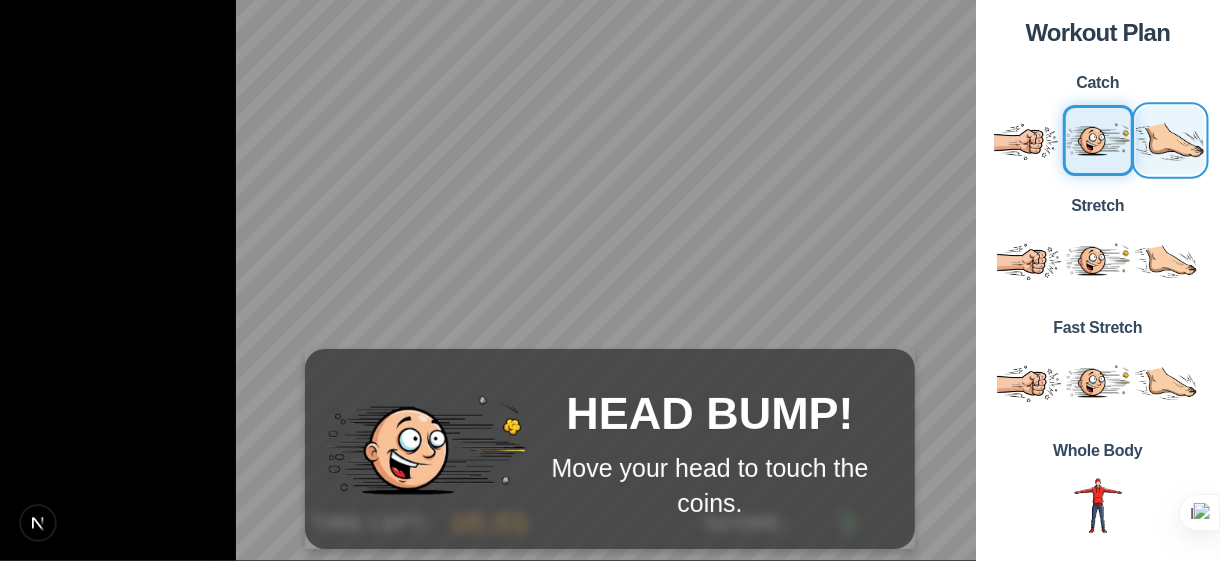 click at bounding box center (1169, 140) 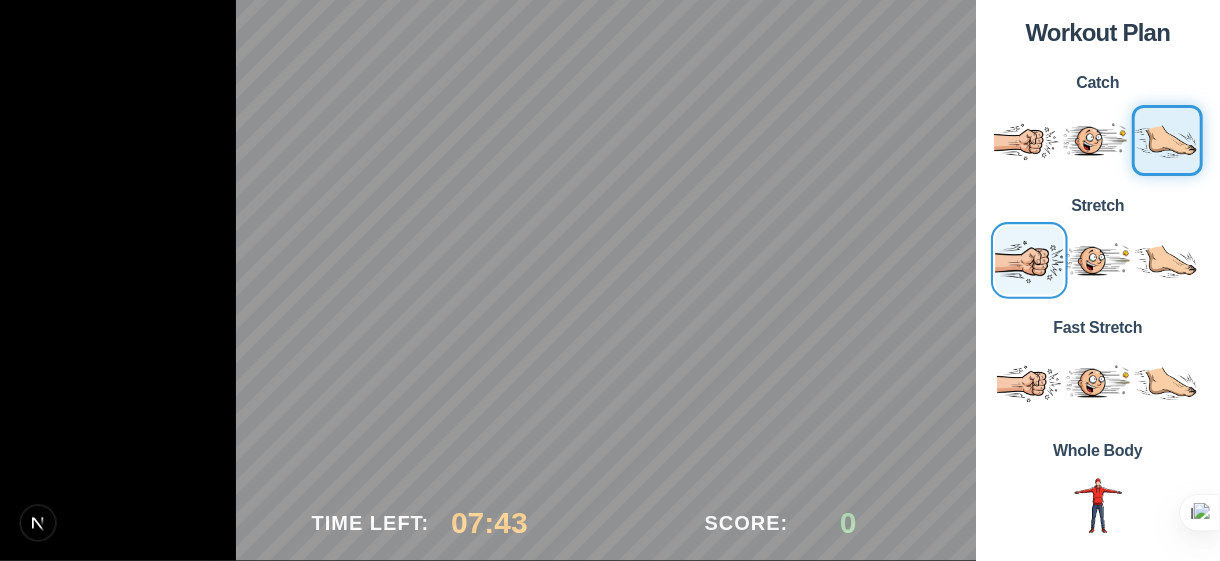 click at bounding box center (1028, 259) 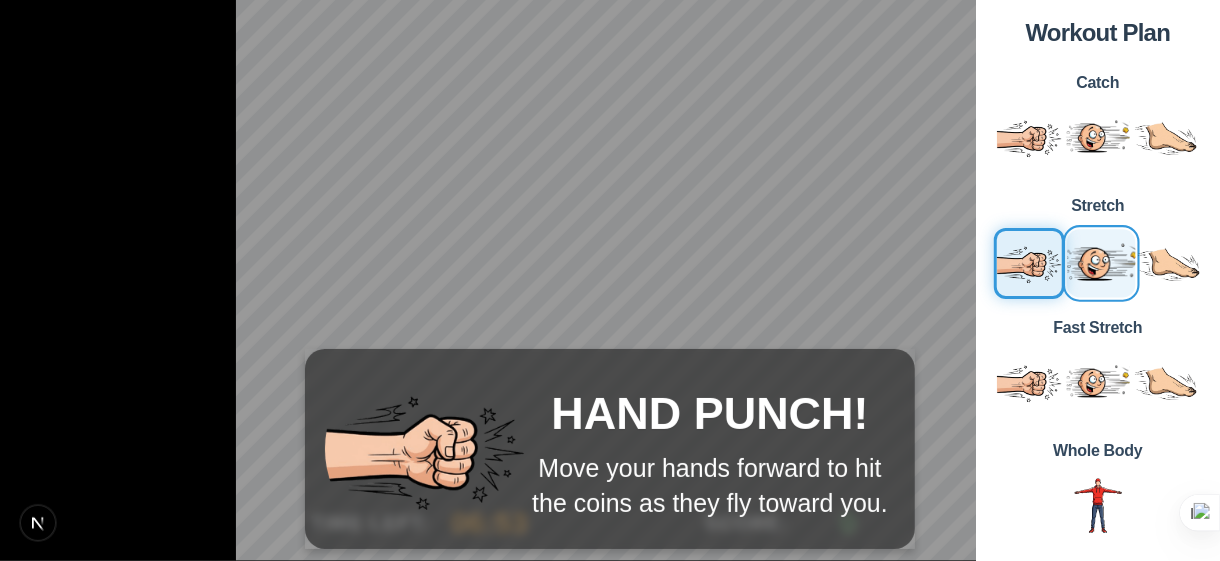 click at bounding box center [1100, 262] 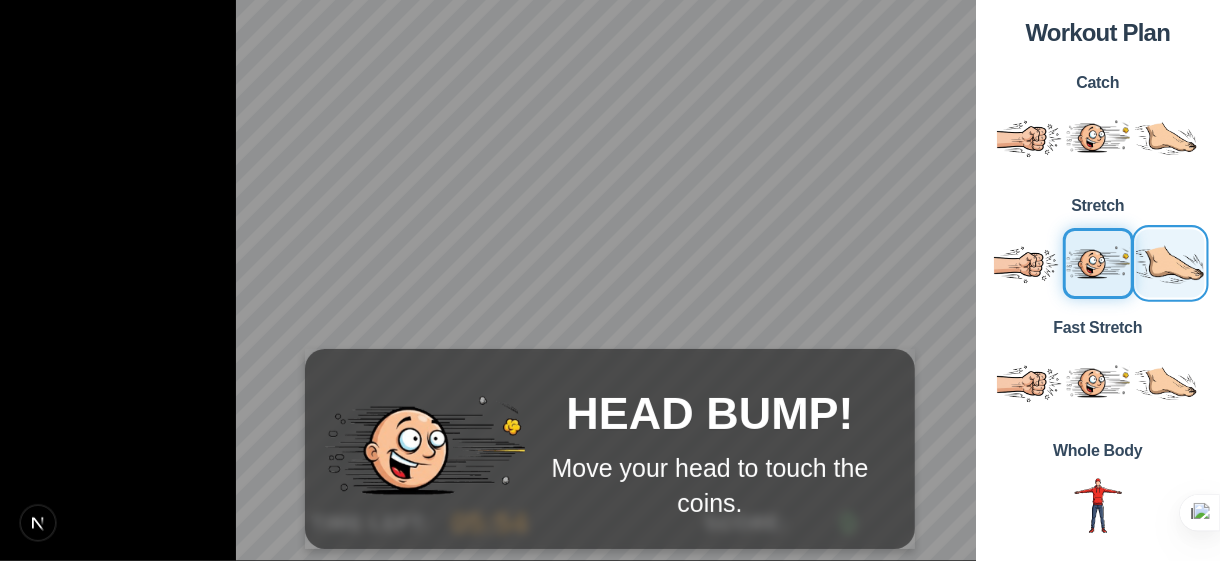 click at bounding box center [1169, 262] 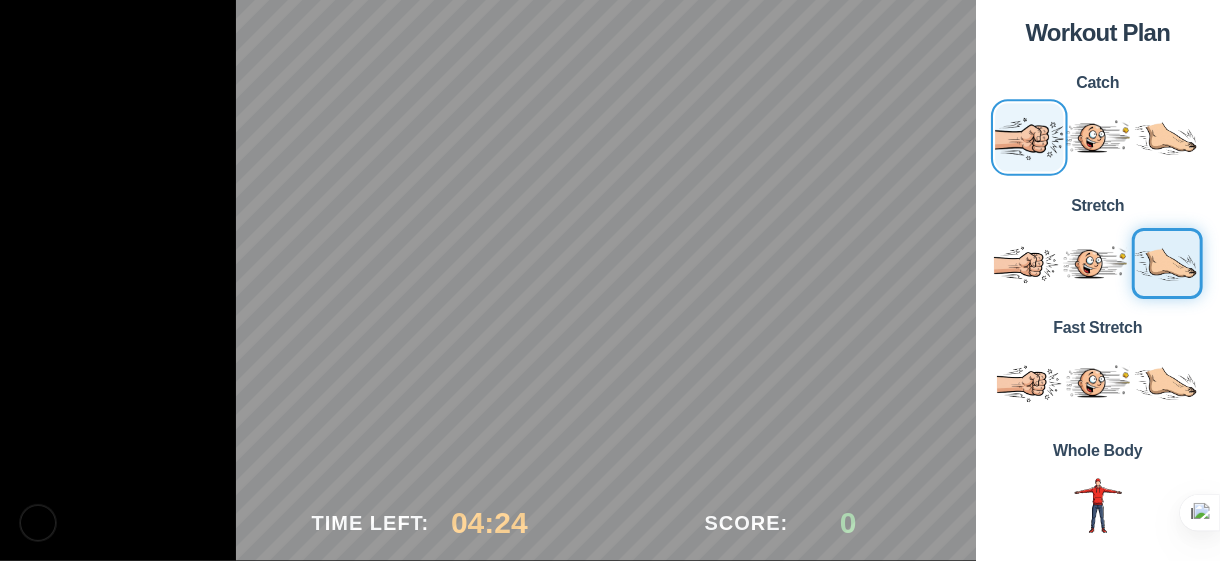 click at bounding box center [1028, 137] 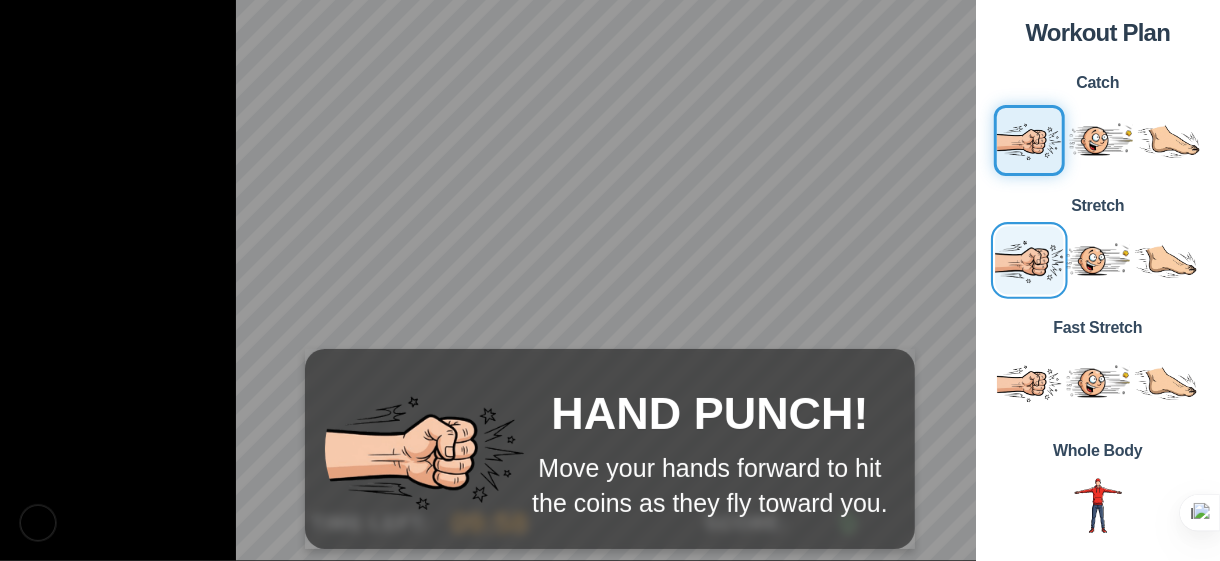 click at bounding box center [1028, 259] 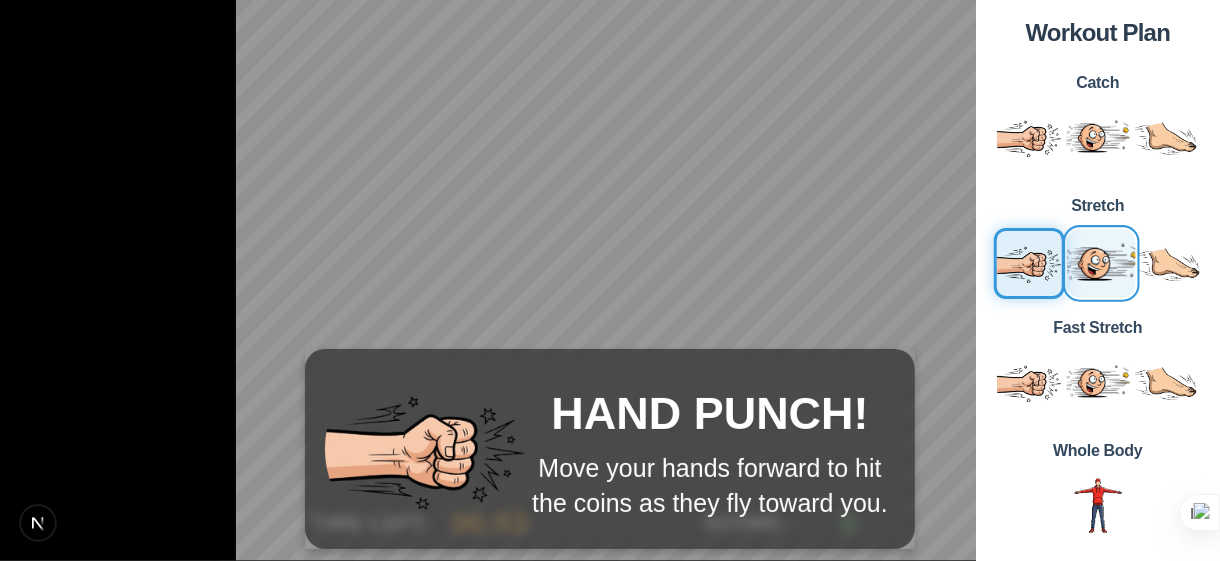 click at bounding box center (1100, 262) 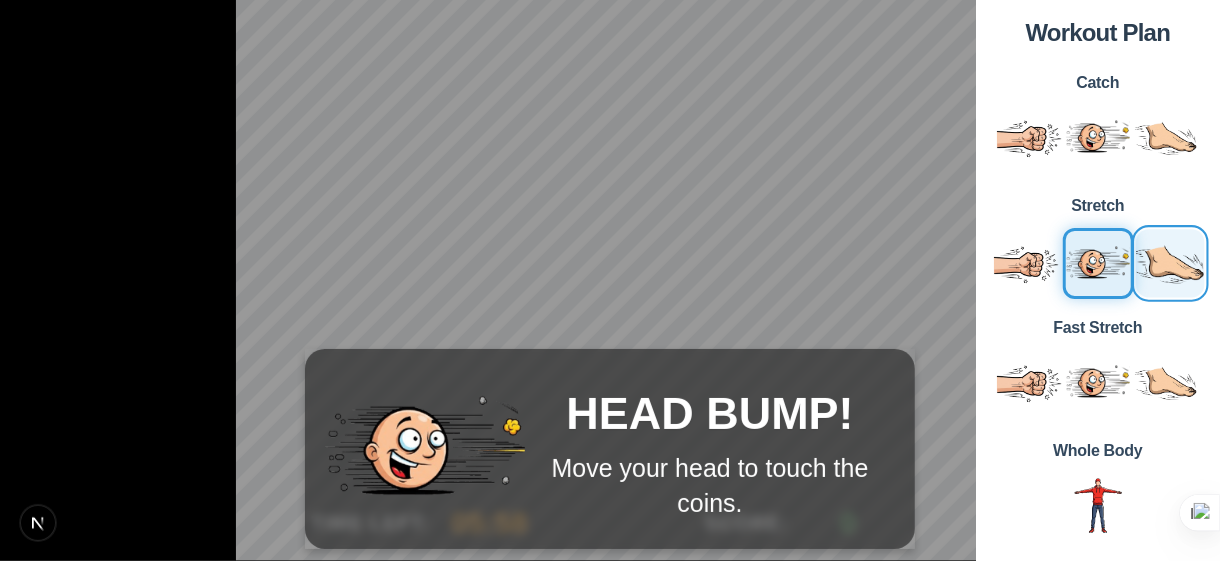 click at bounding box center (1169, 262) 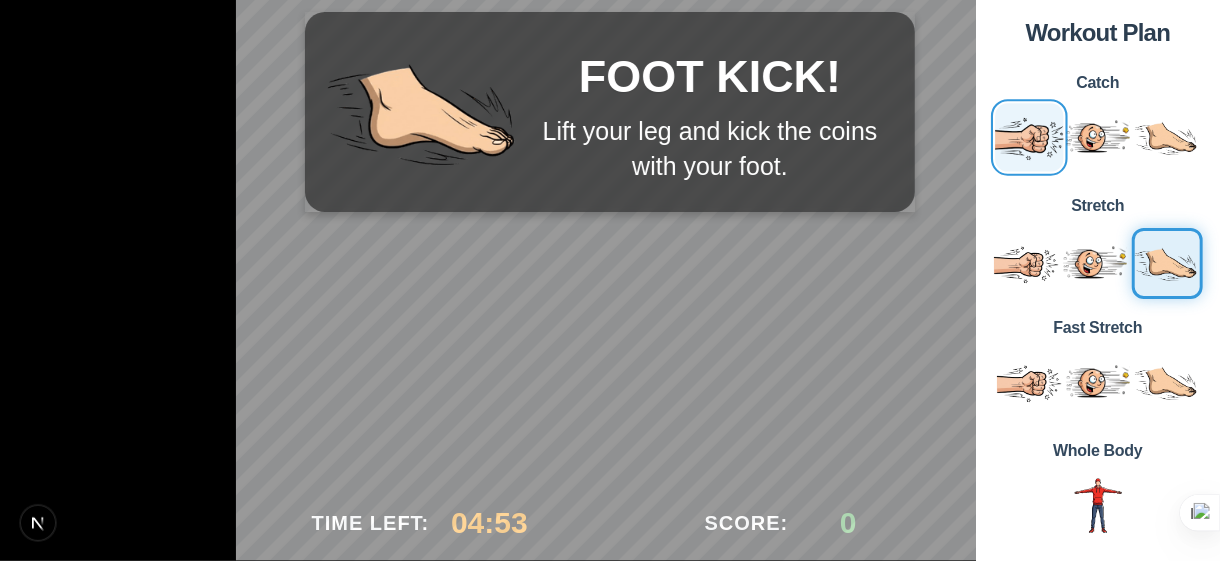 click at bounding box center (1028, 137) 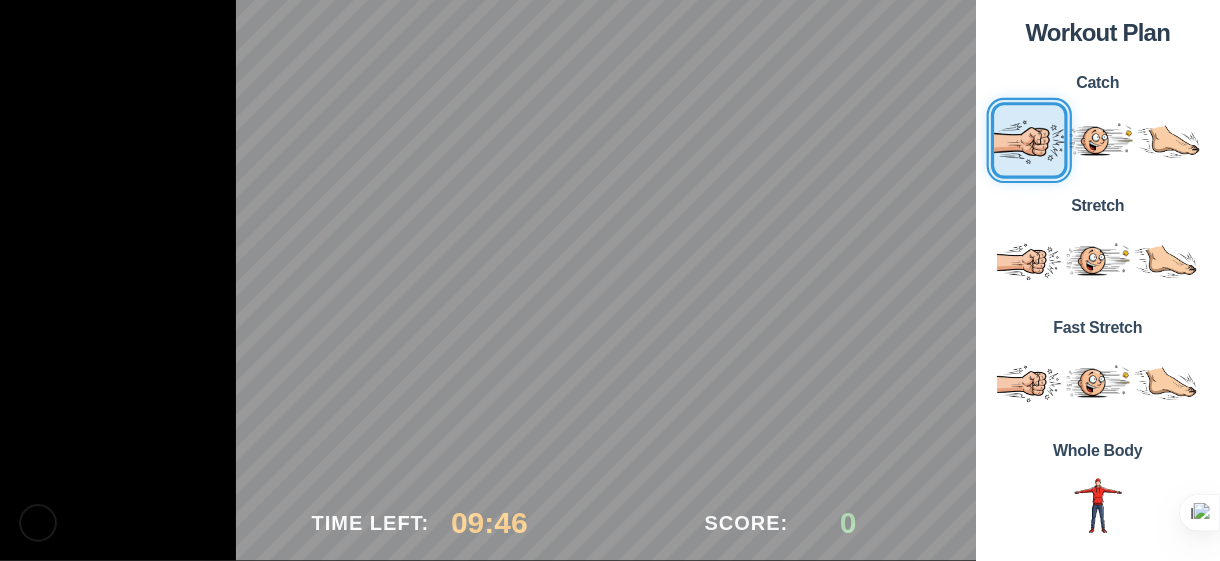 click at bounding box center (1028, 140) 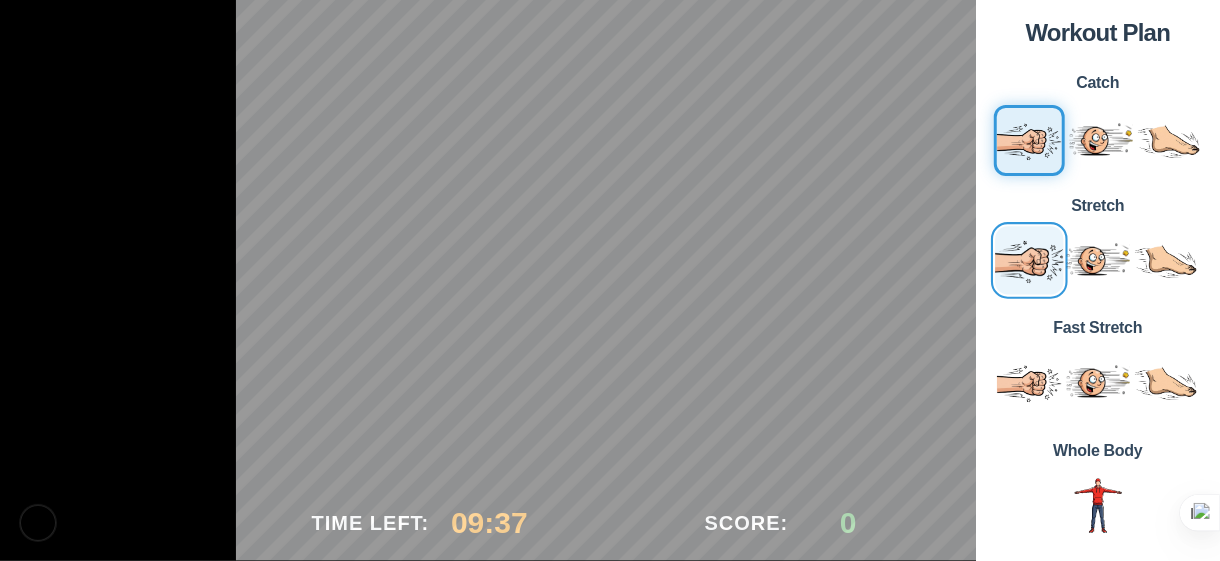 click at bounding box center (1028, 259) 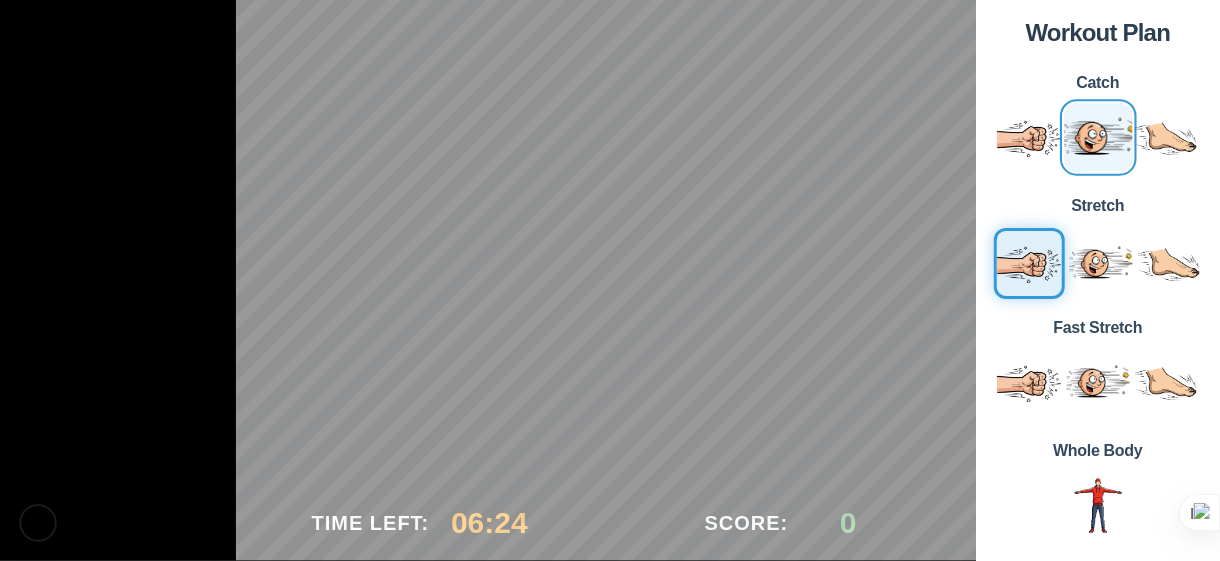click at bounding box center (1097, 137) 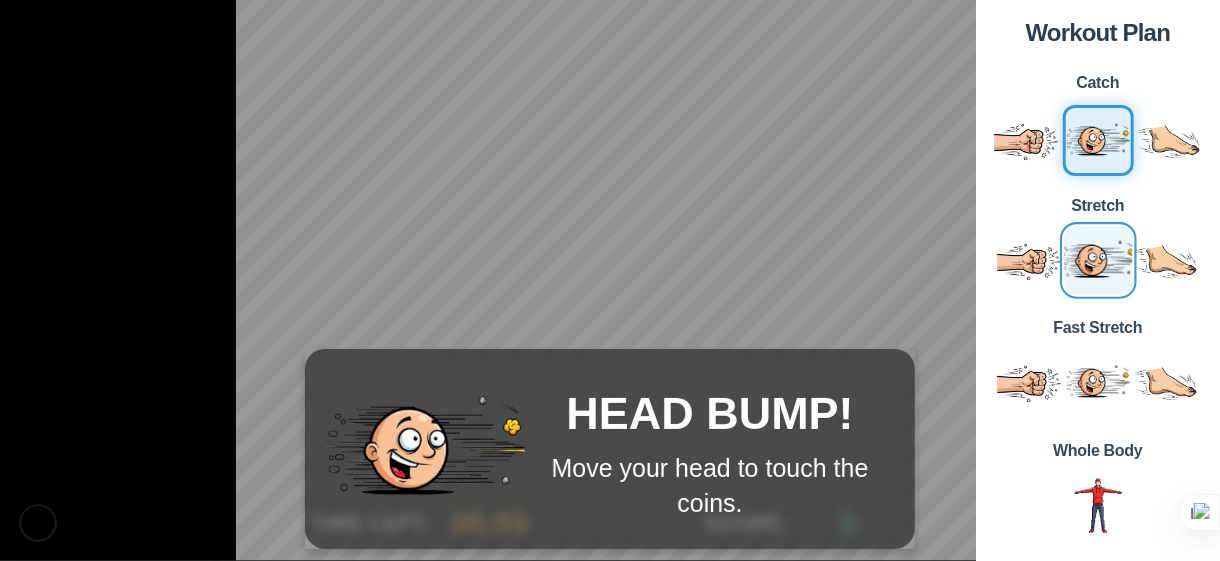 click at bounding box center (1097, 259) 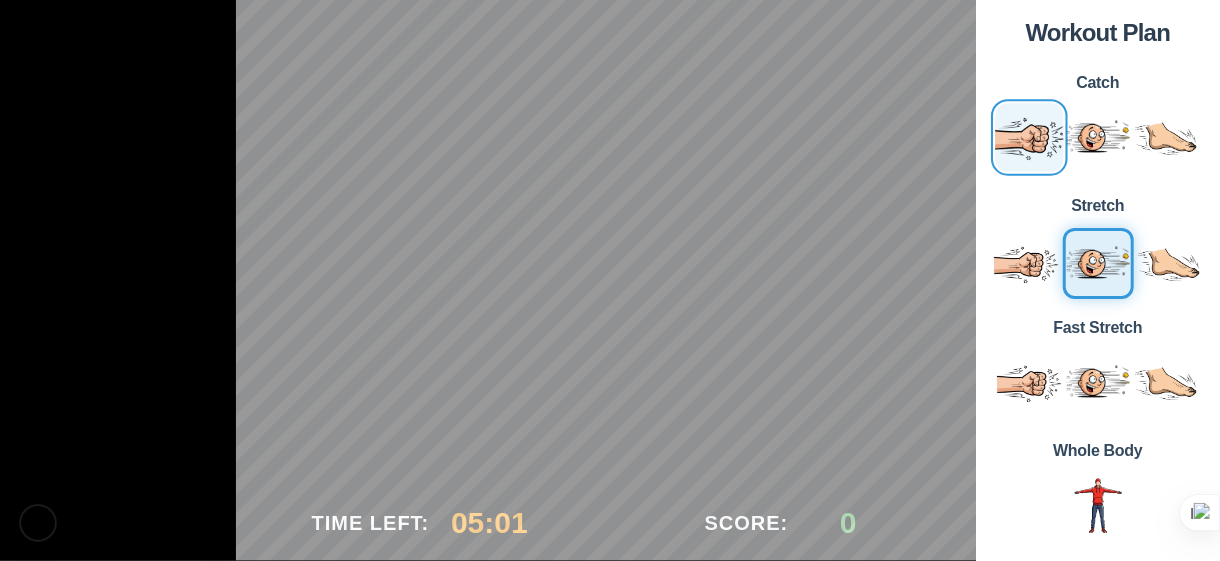 click at bounding box center [1028, 137] 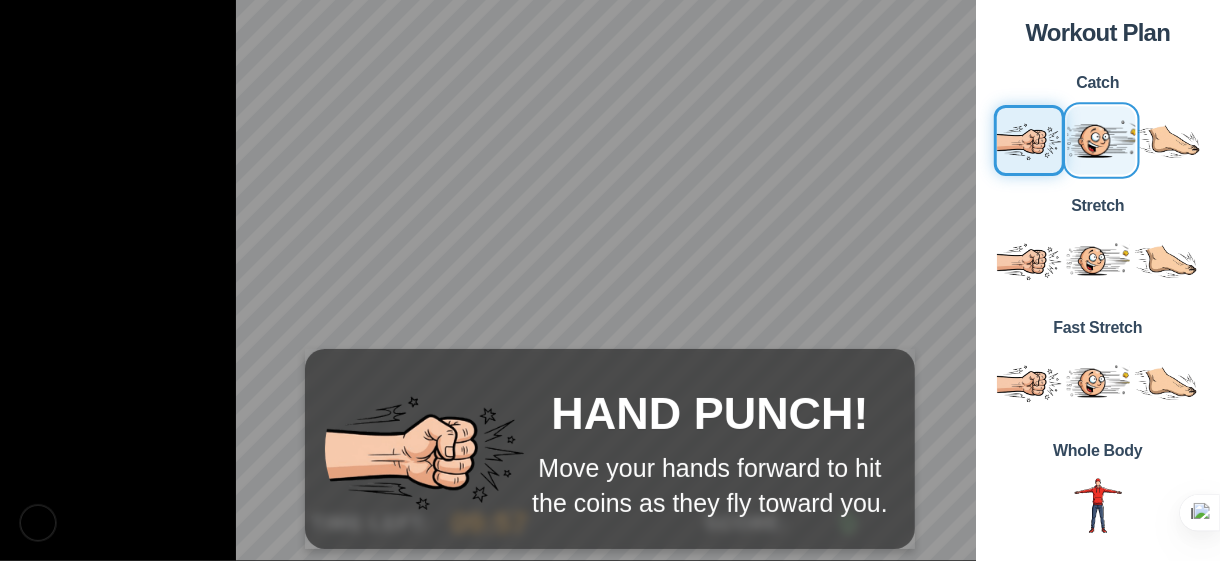 click at bounding box center [1100, 140] 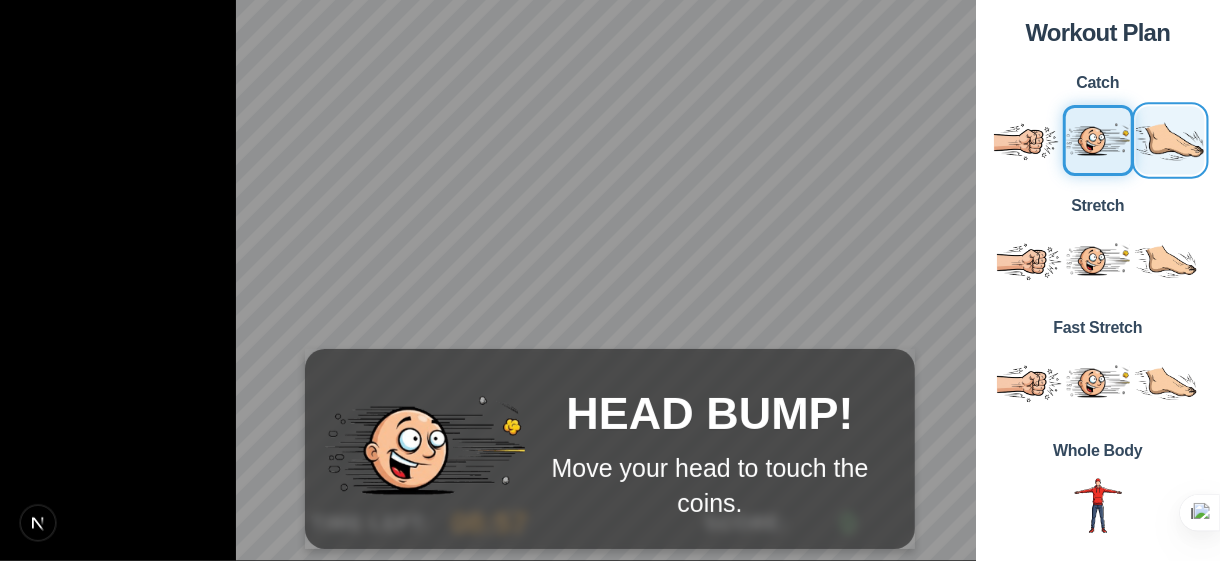 click at bounding box center [1169, 140] 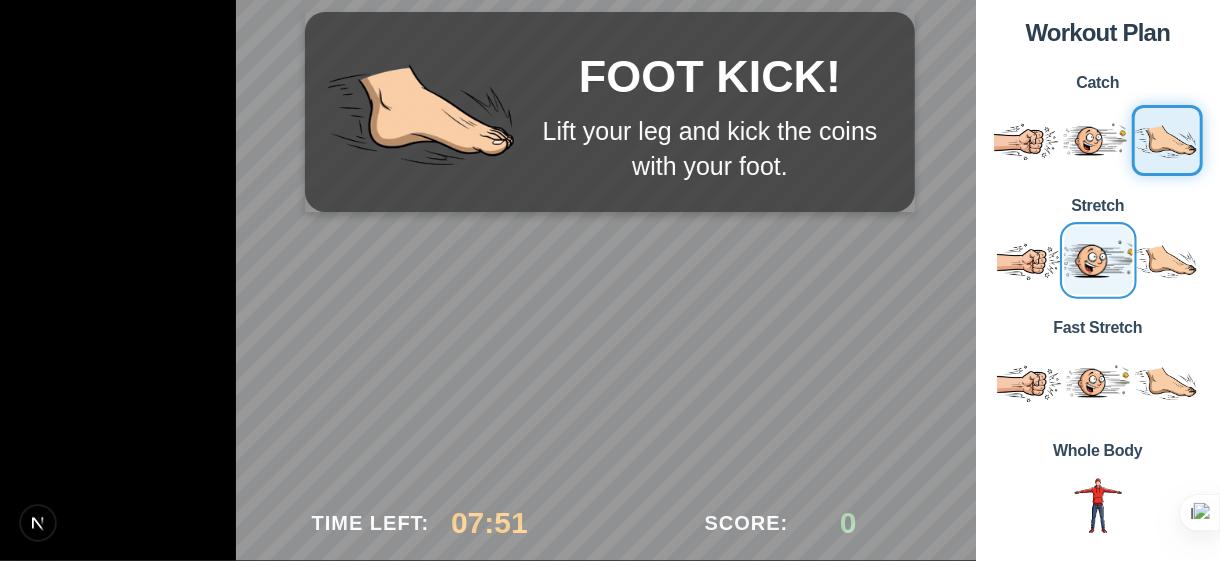 click at bounding box center [1097, 259] 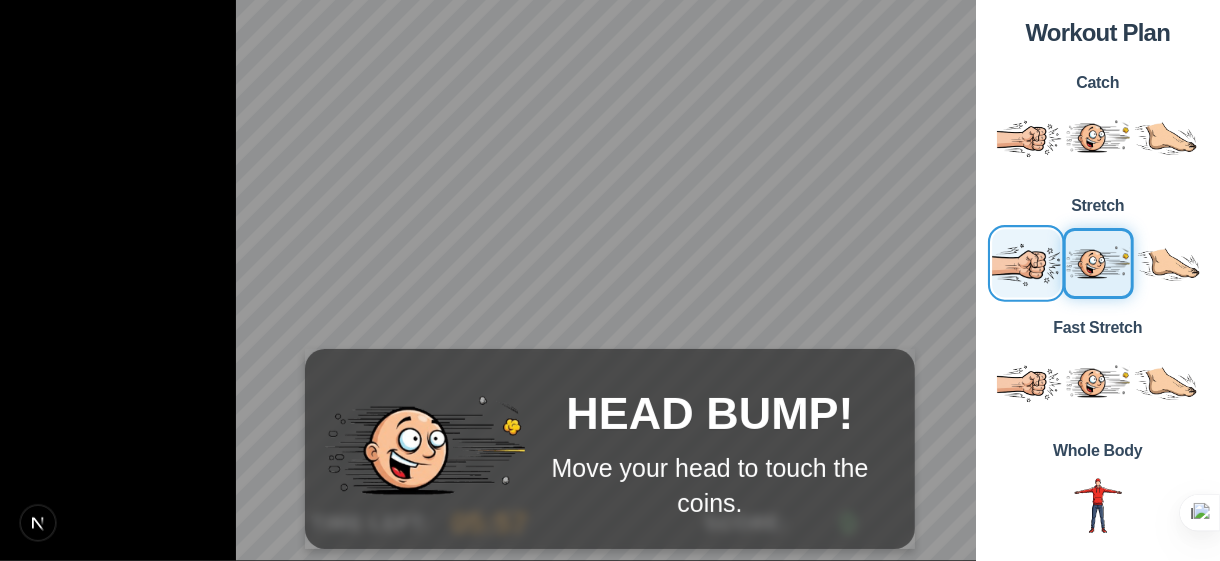 click at bounding box center (1025, 262) 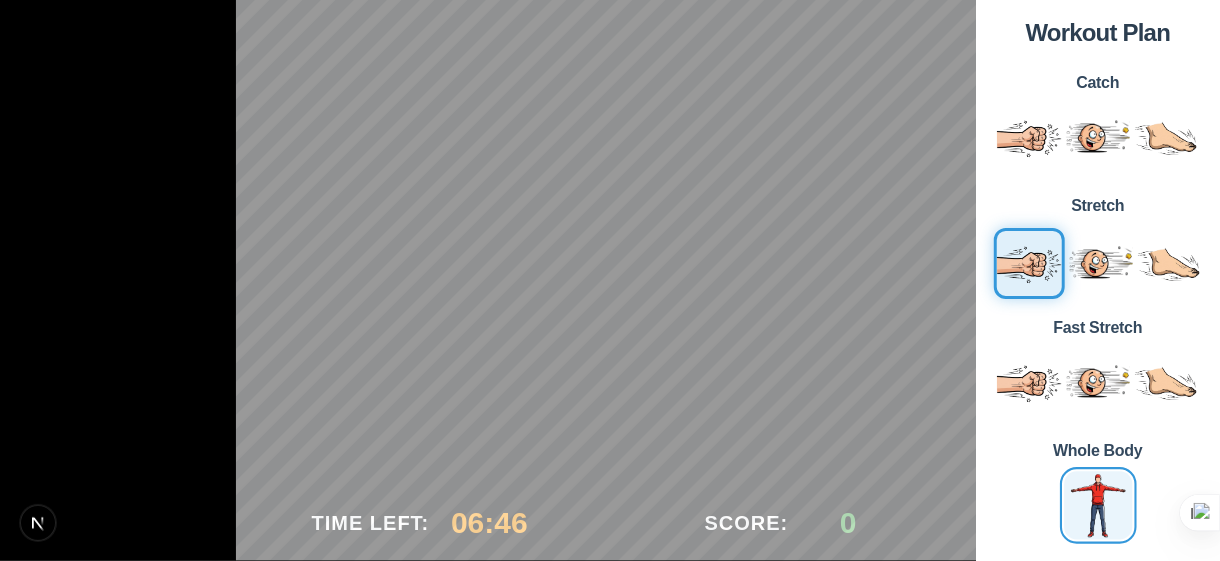 click at bounding box center (1097, 504) 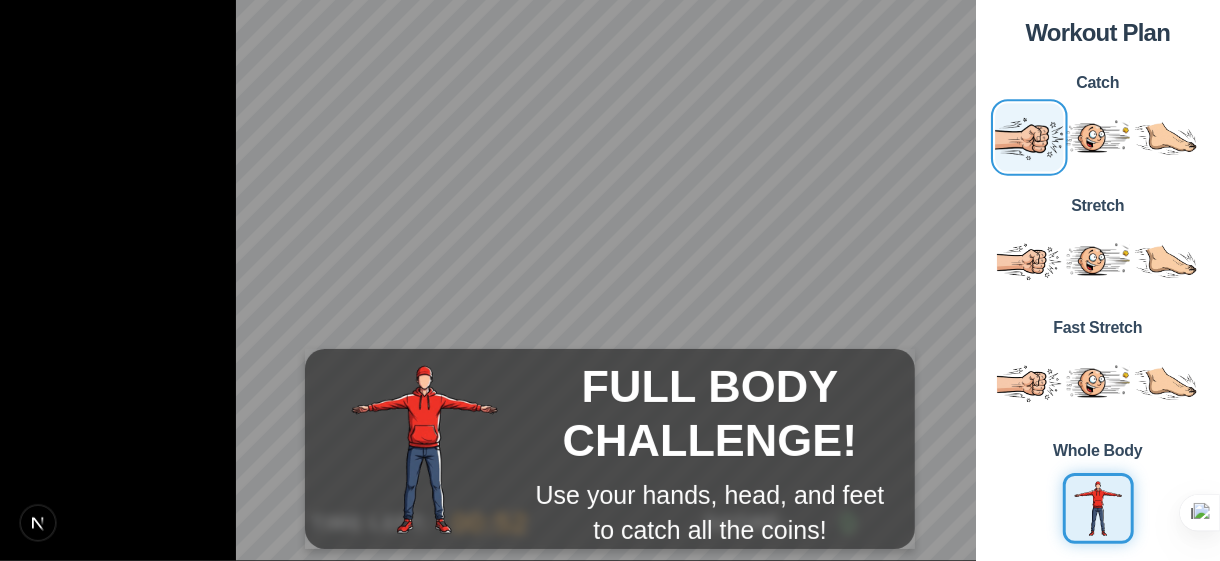 click at bounding box center (1028, 137) 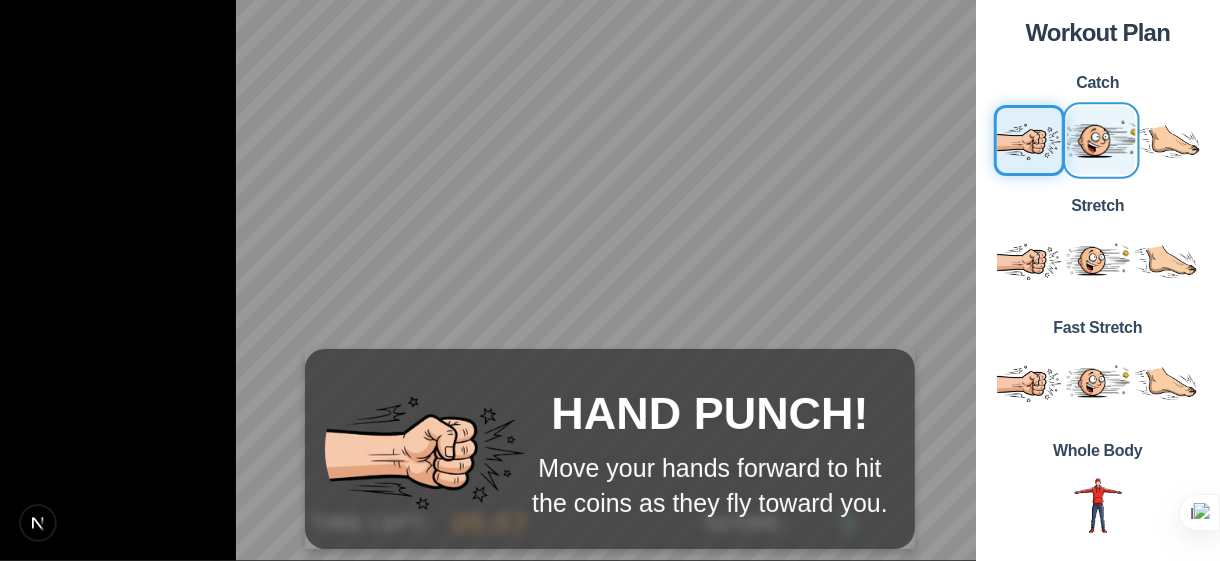 click at bounding box center (1100, 140) 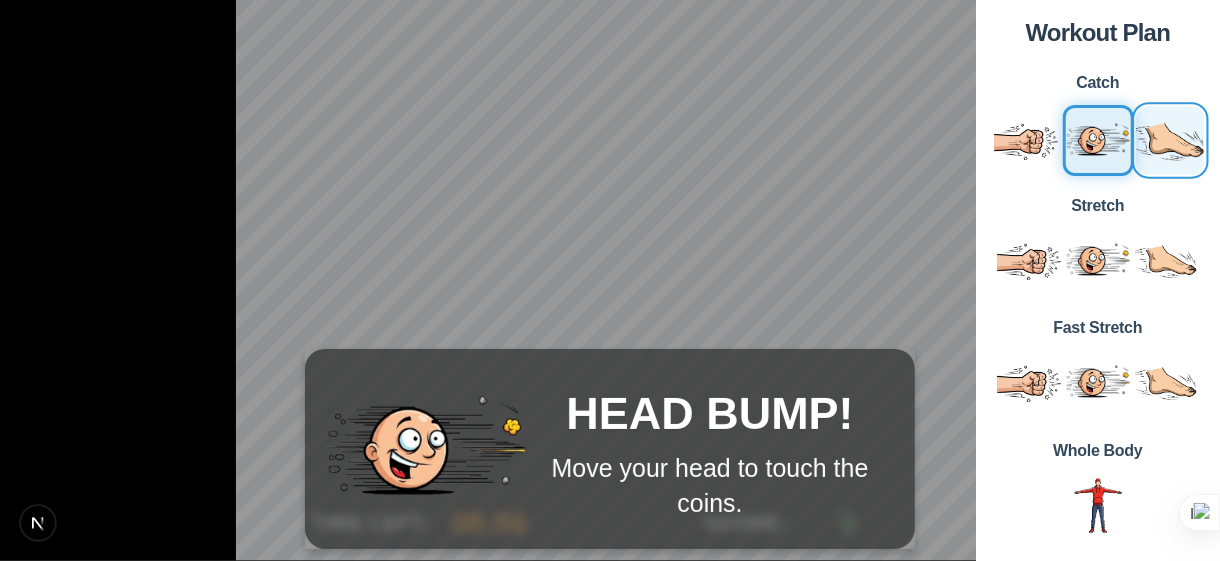 click at bounding box center [1169, 140] 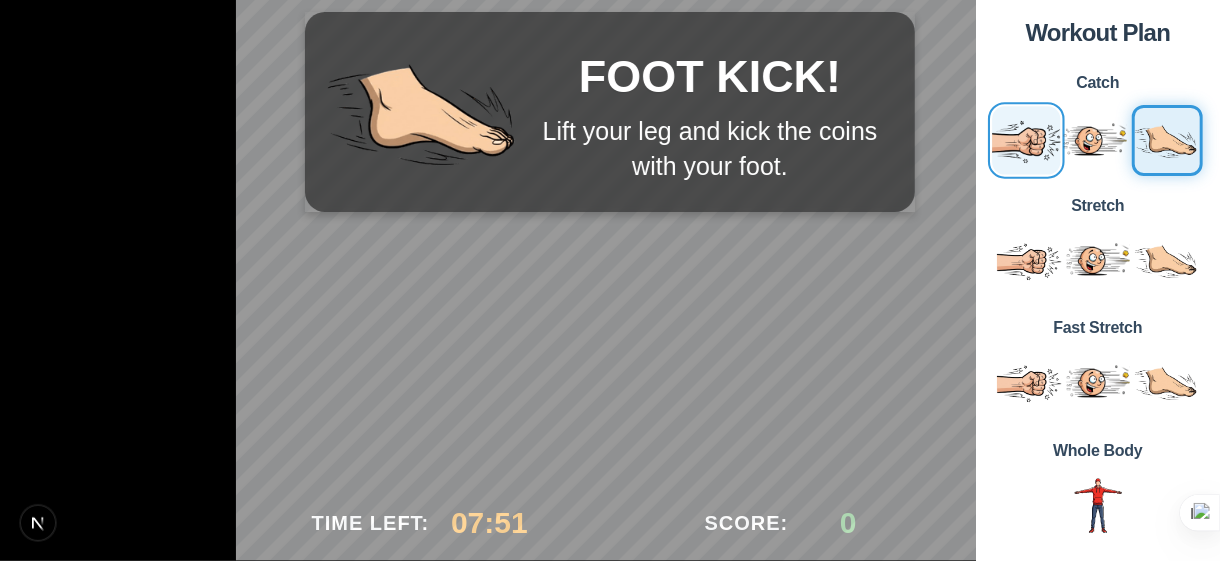 click at bounding box center [1025, 140] 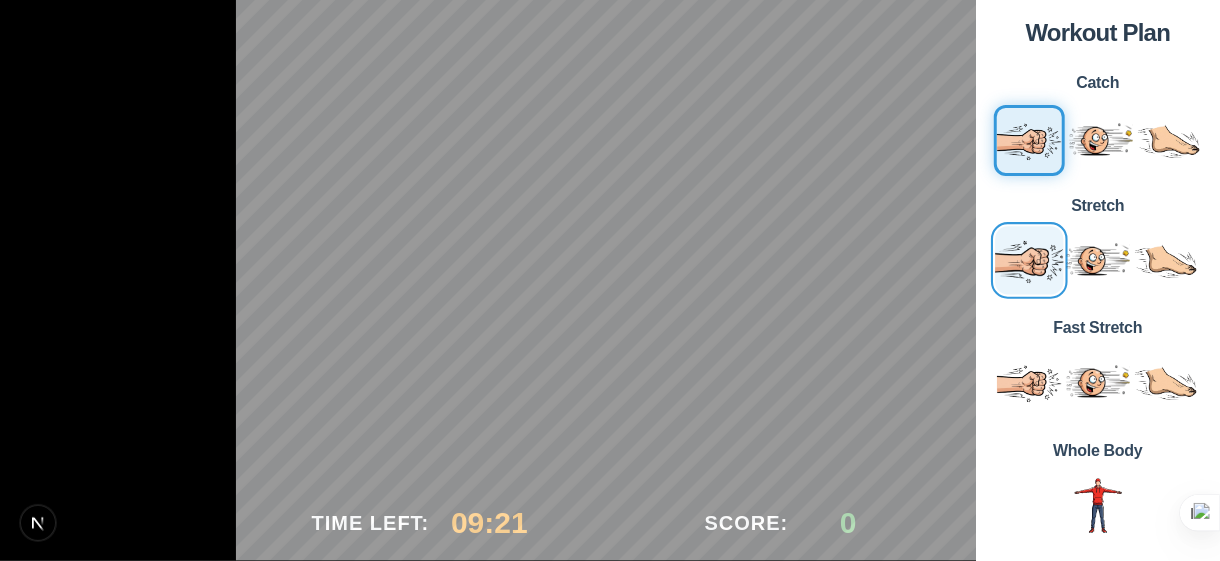 click at bounding box center (1028, 259) 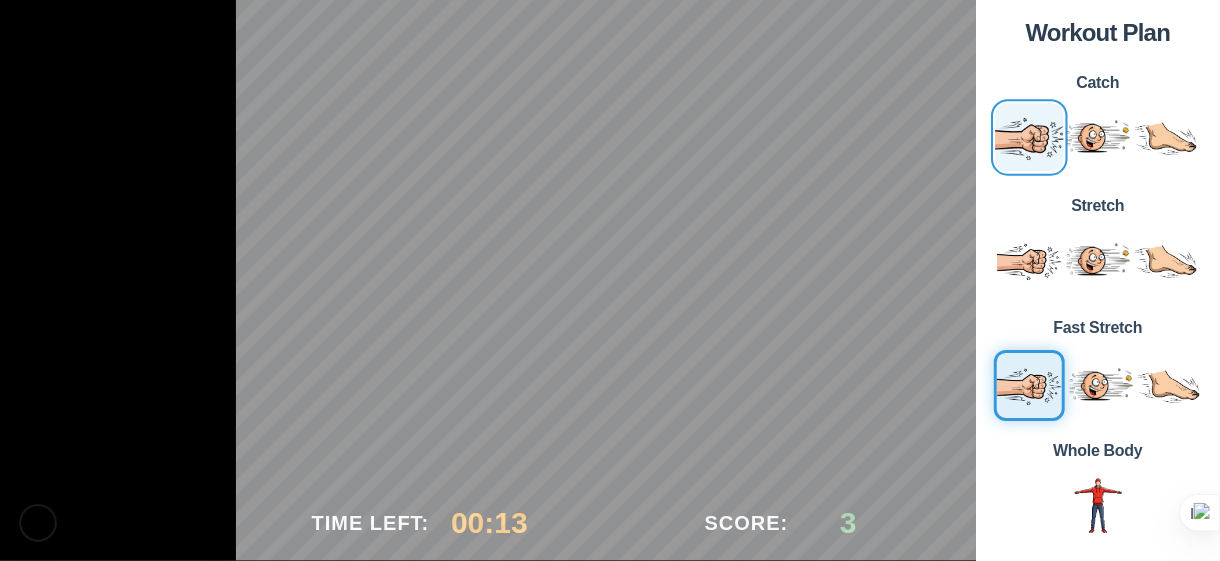 click at bounding box center [1028, 137] 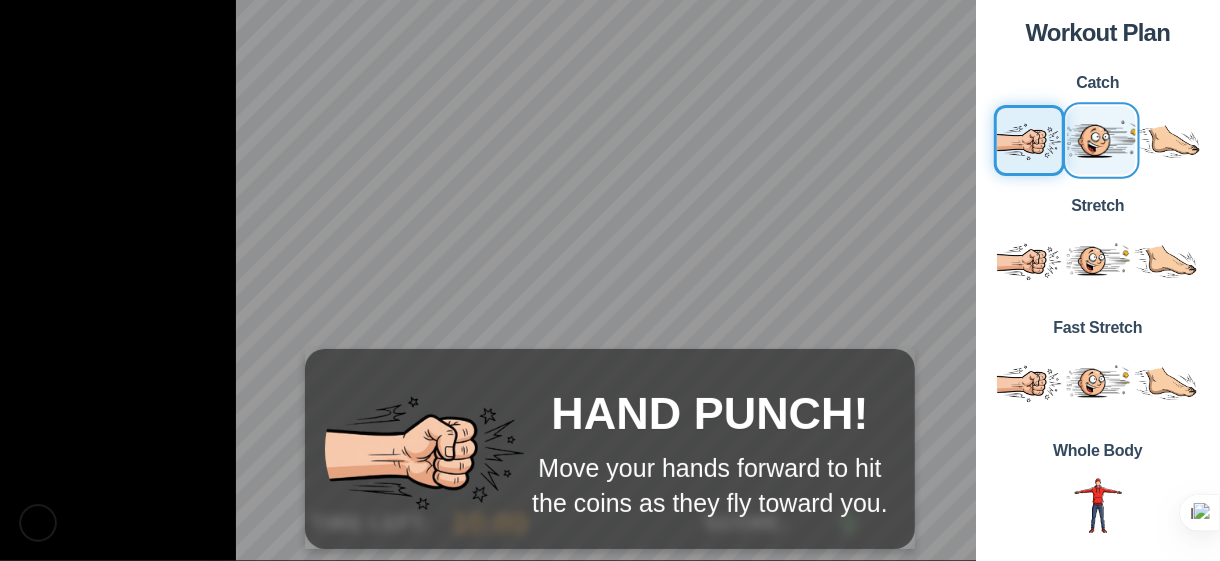 click at bounding box center [1100, 140] 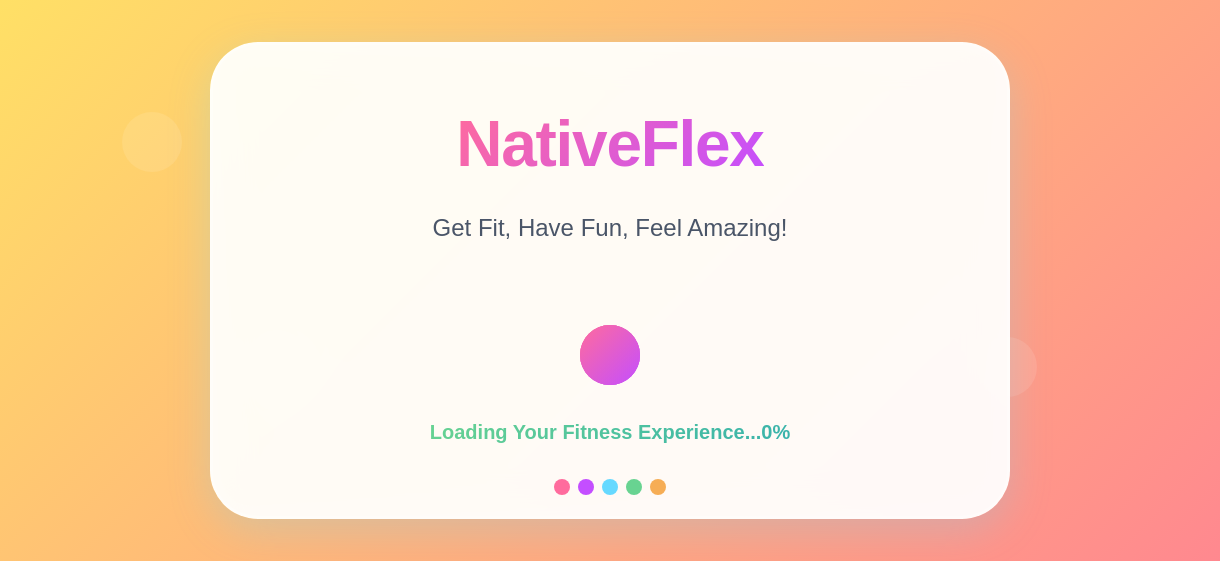 scroll, scrollTop: 0, scrollLeft: 0, axis: both 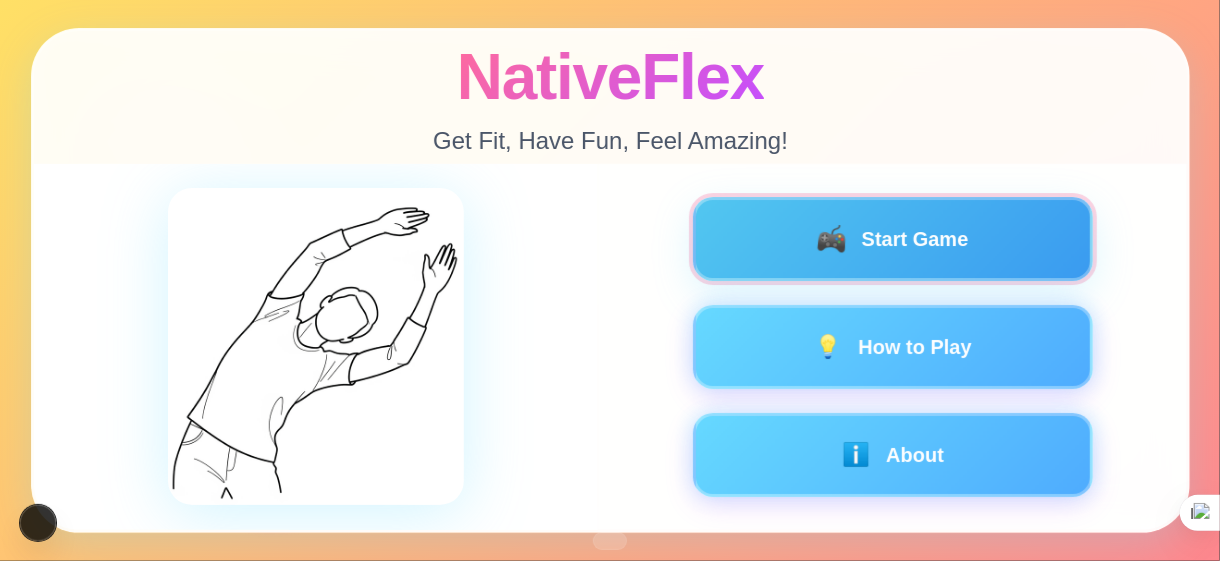 click on "🎮 Start Game" at bounding box center (892, 239) 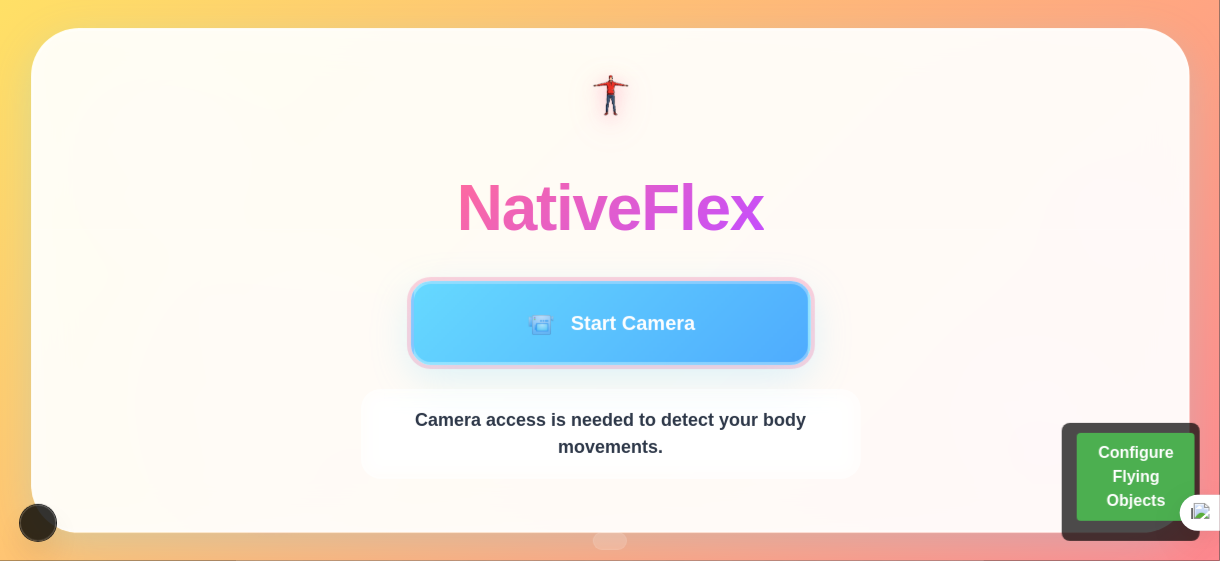 click on "📹 Start Camera" at bounding box center [610, 323] 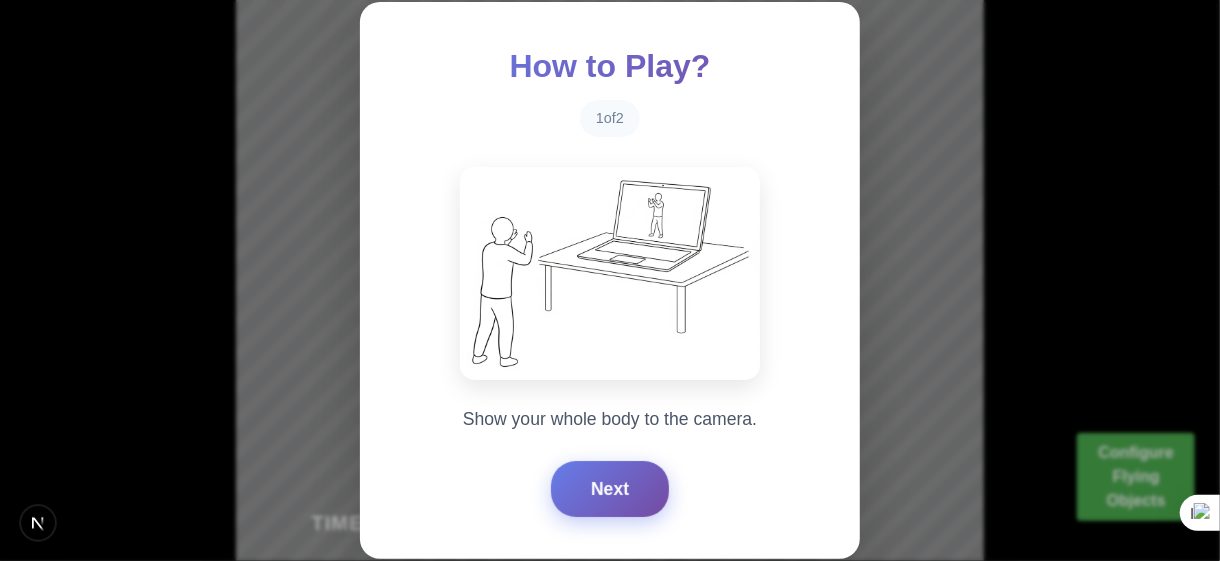 click on "Next" at bounding box center (610, 489) 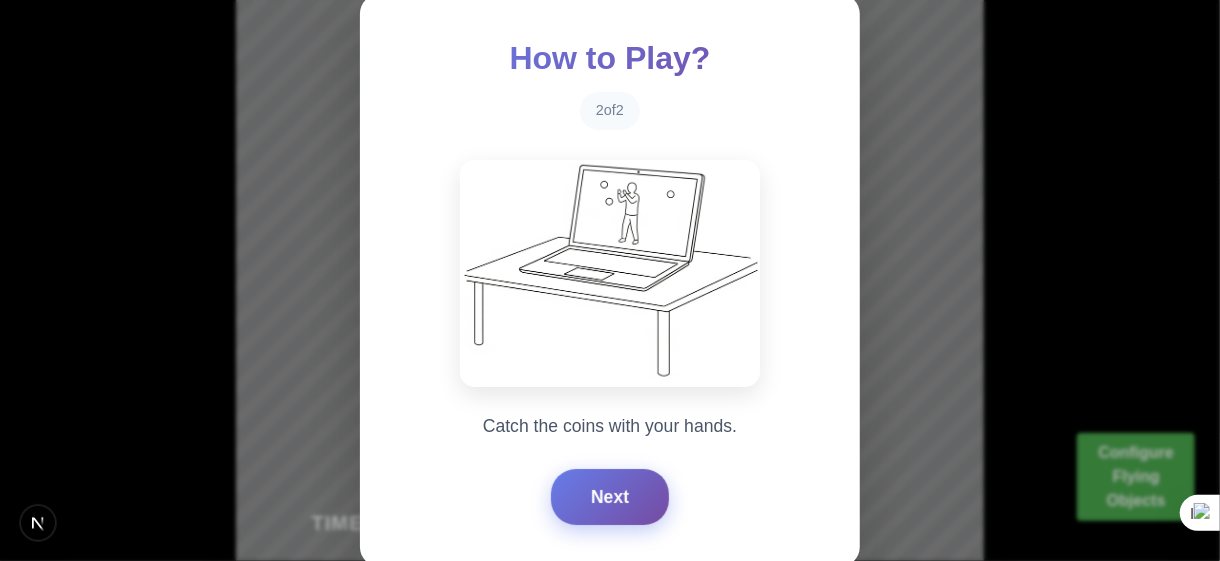 click on "Next" at bounding box center (610, 497) 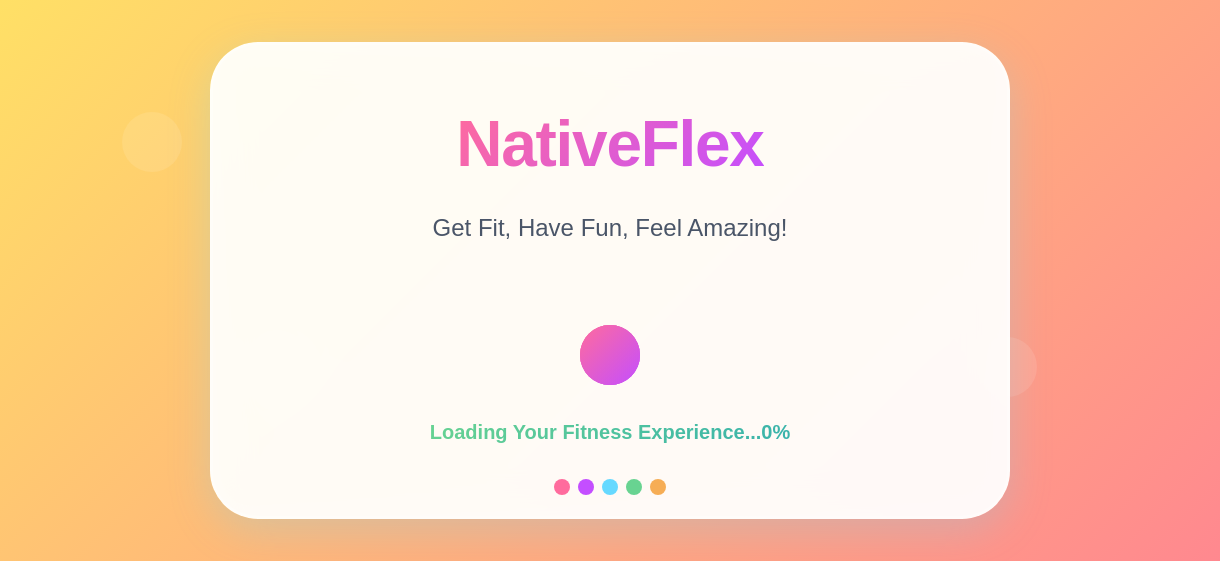 scroll, scrollTop: 0, scrollLeft: 0, axis: both 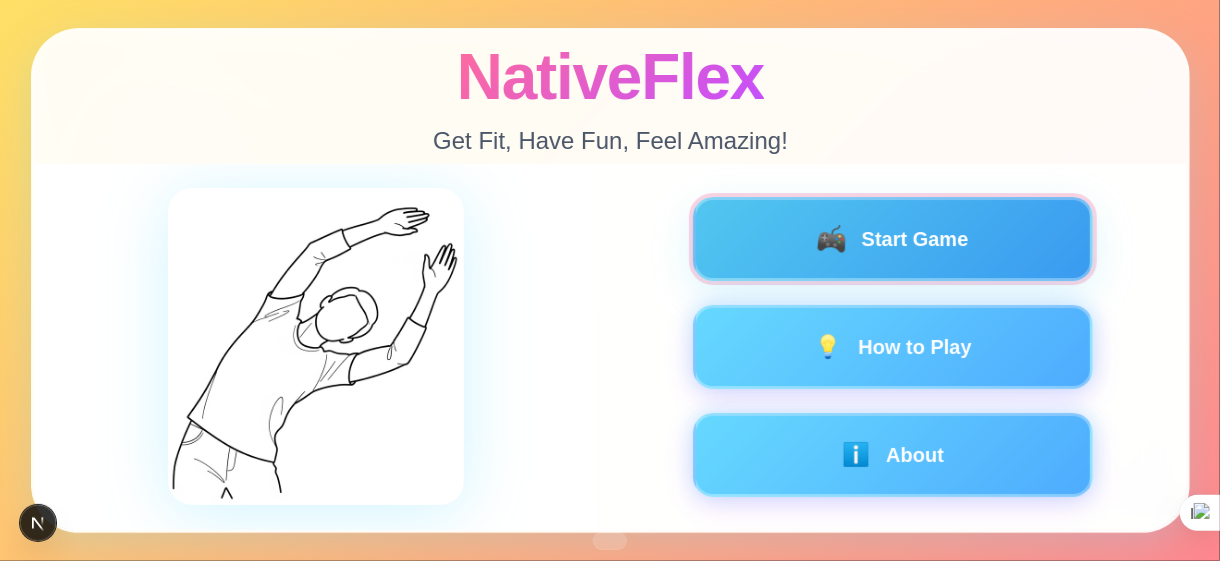 click on "🎮 Start Game" at bounding box center [892, 239] 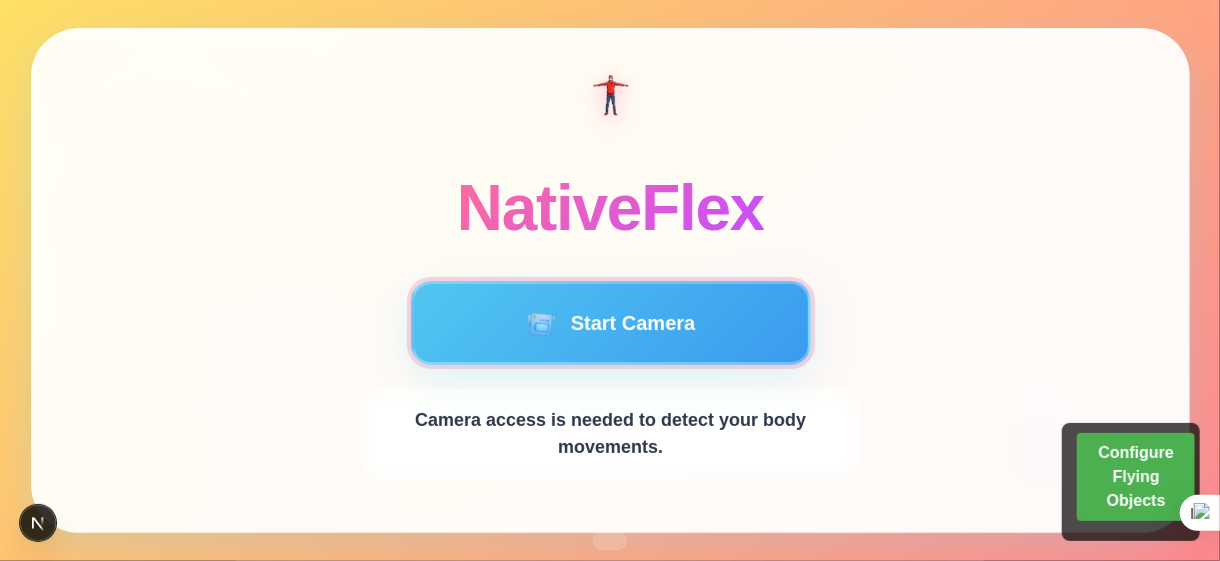 click on "📹 Start Camera" at bounding box center [610, 323] 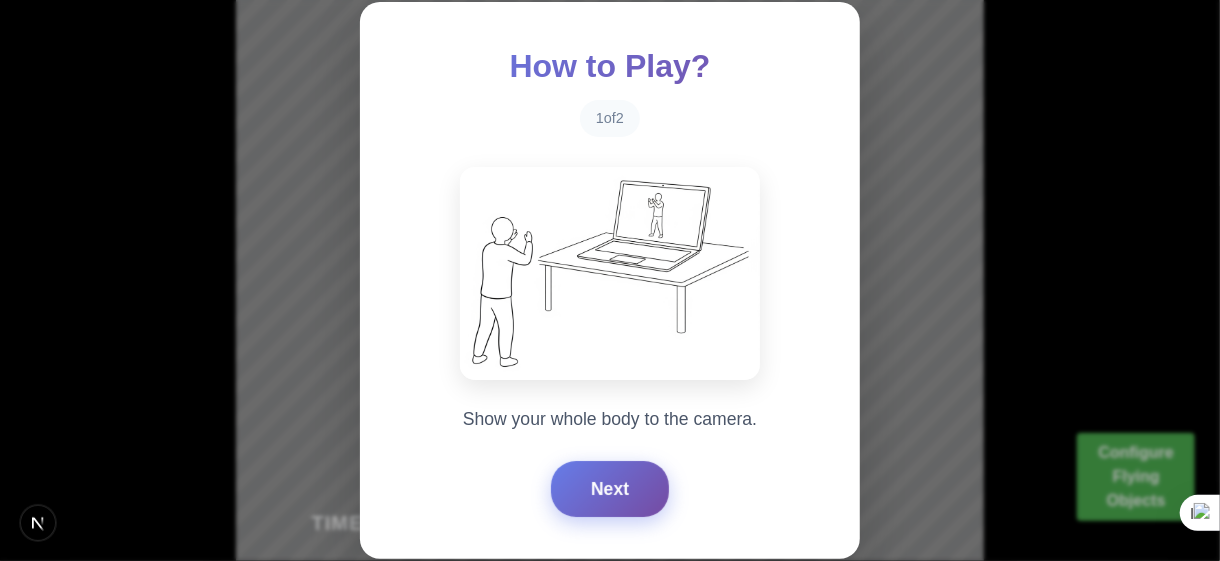 click on "How to Play? 1  of  2 Show your whole body to the camera. Next" at bounding box center [610, 280] 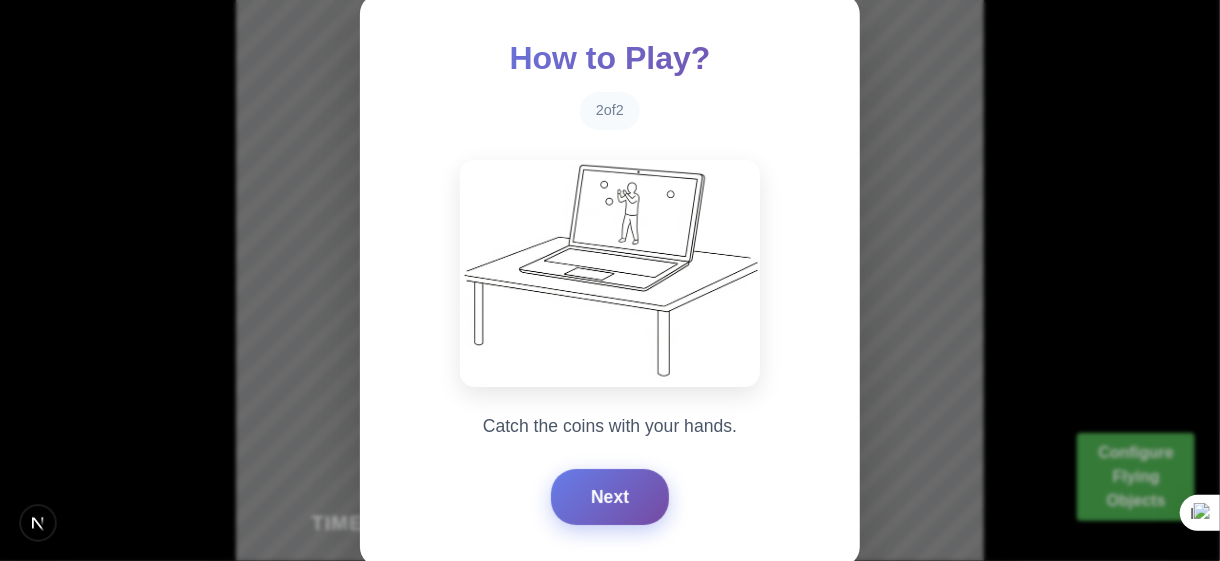 click on "Next" at bounding box center (610, 497) 